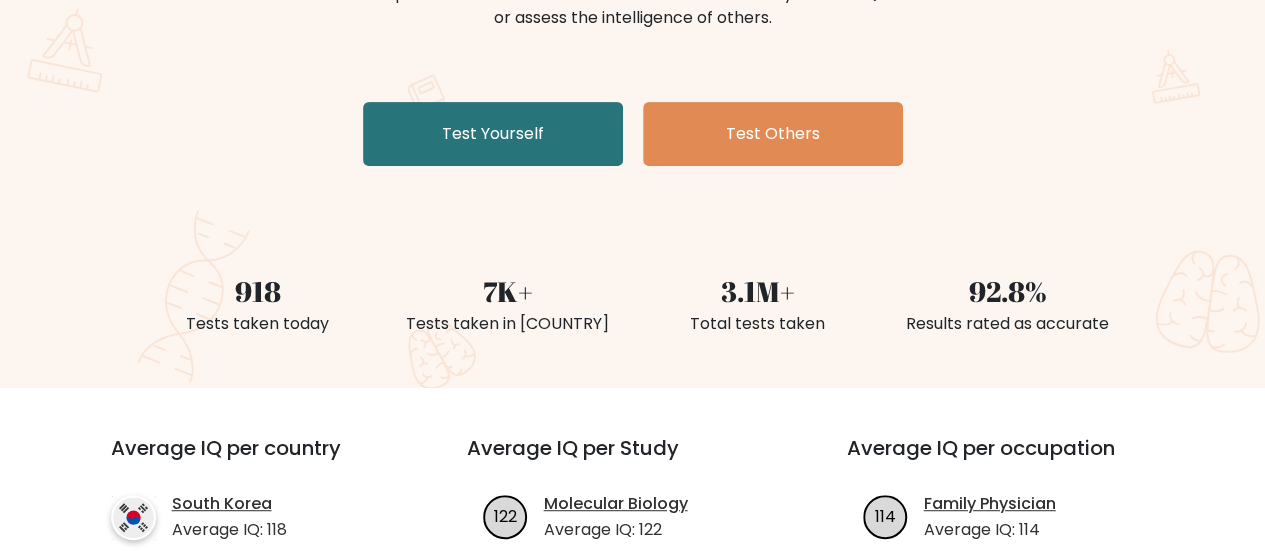scroll, scrollTop: 200, scrollLeft: 0, axis: vertical 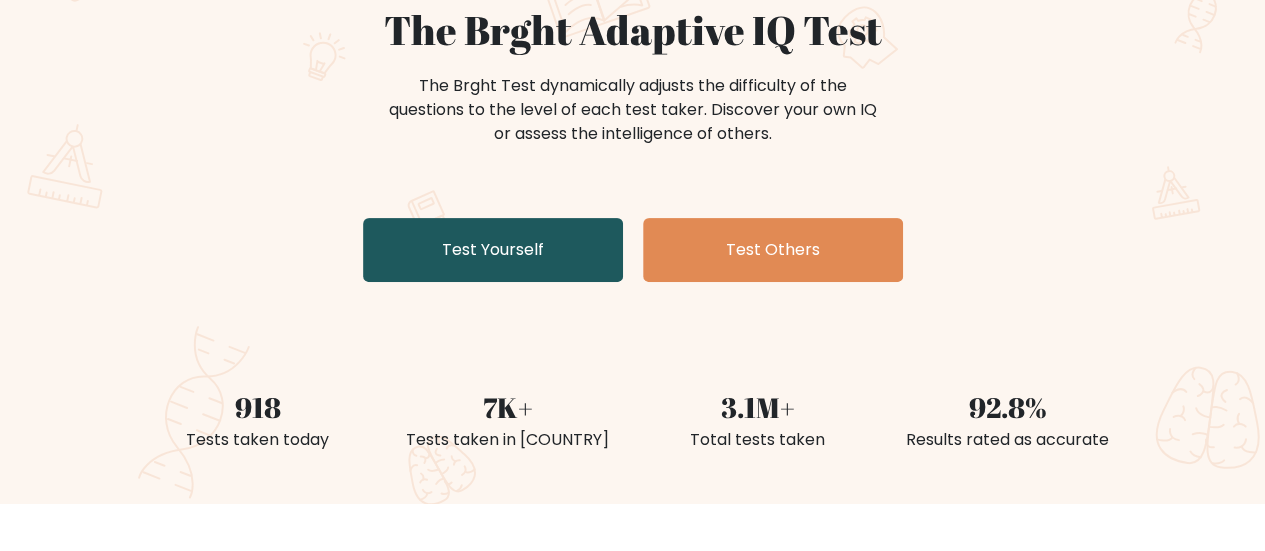 click on "Test Yourself" at bounding box center (493, 250) 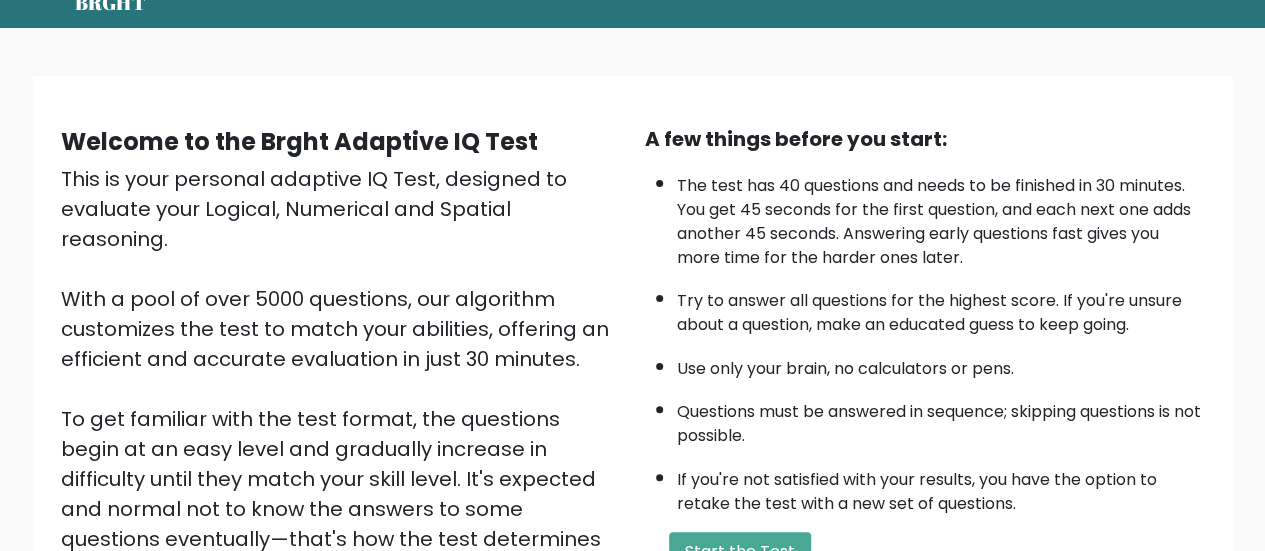 scroll, scrollTop: 364, scrollLeft: 0, axis: vertical 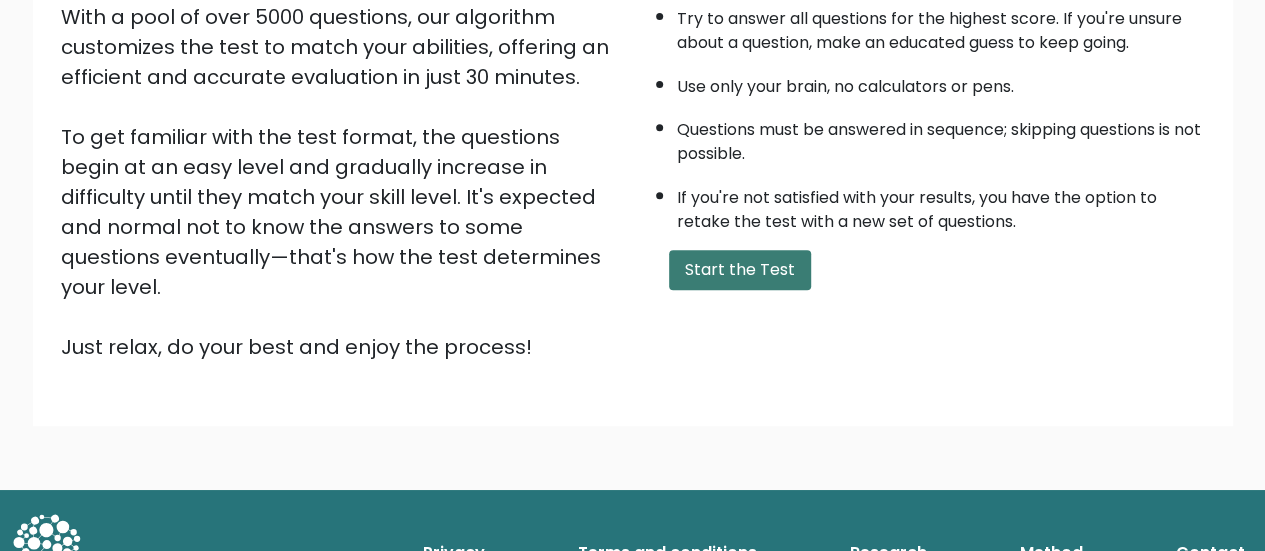 click on "Start the Test" at bounding box center [740, 270] 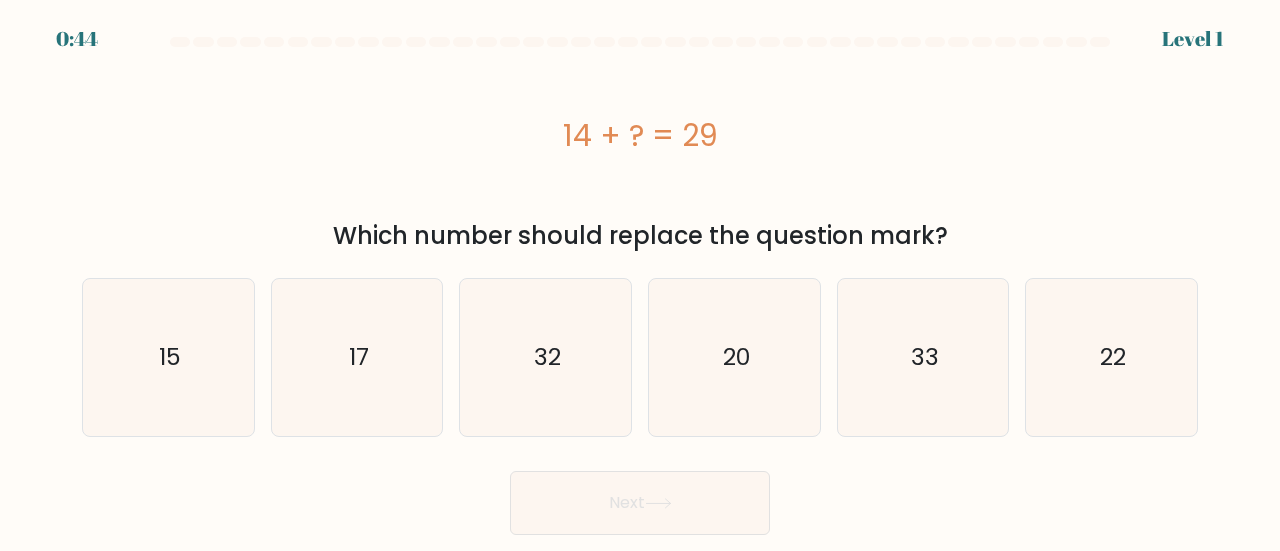 scroll, scrollTop: 0, scrollLeft: 0, axis: both 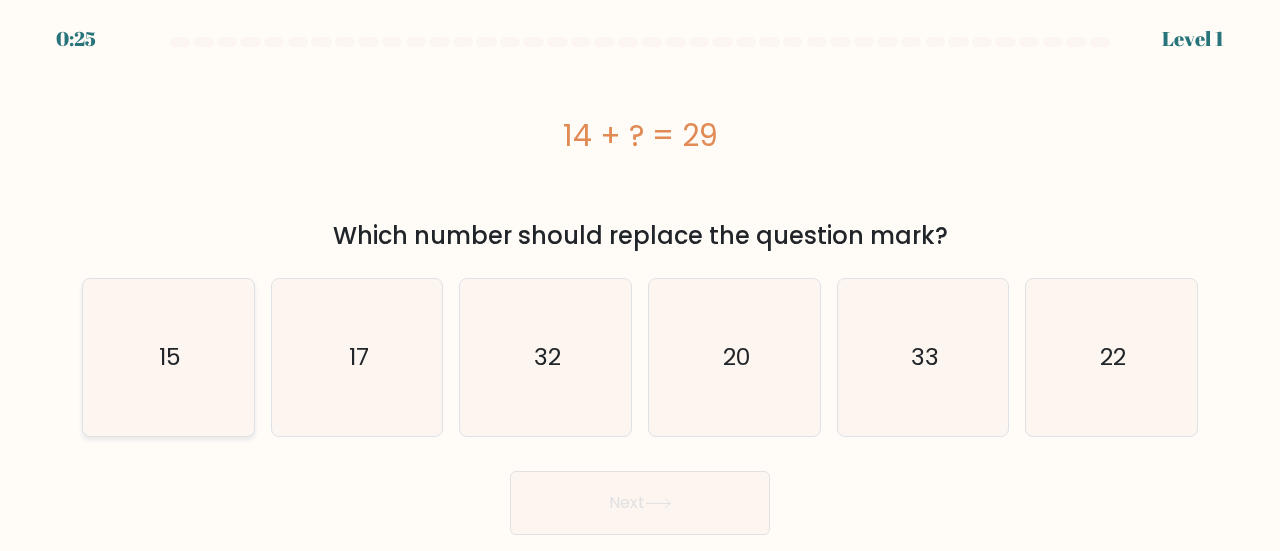 click on "15" 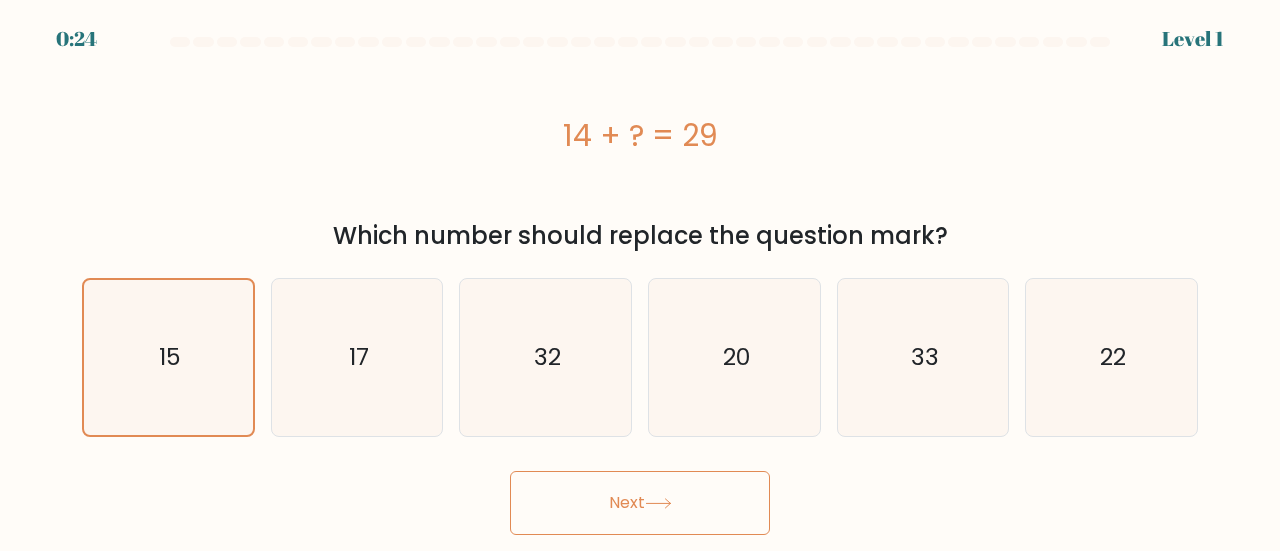 click on "Next" at bounding box center (640, 503) 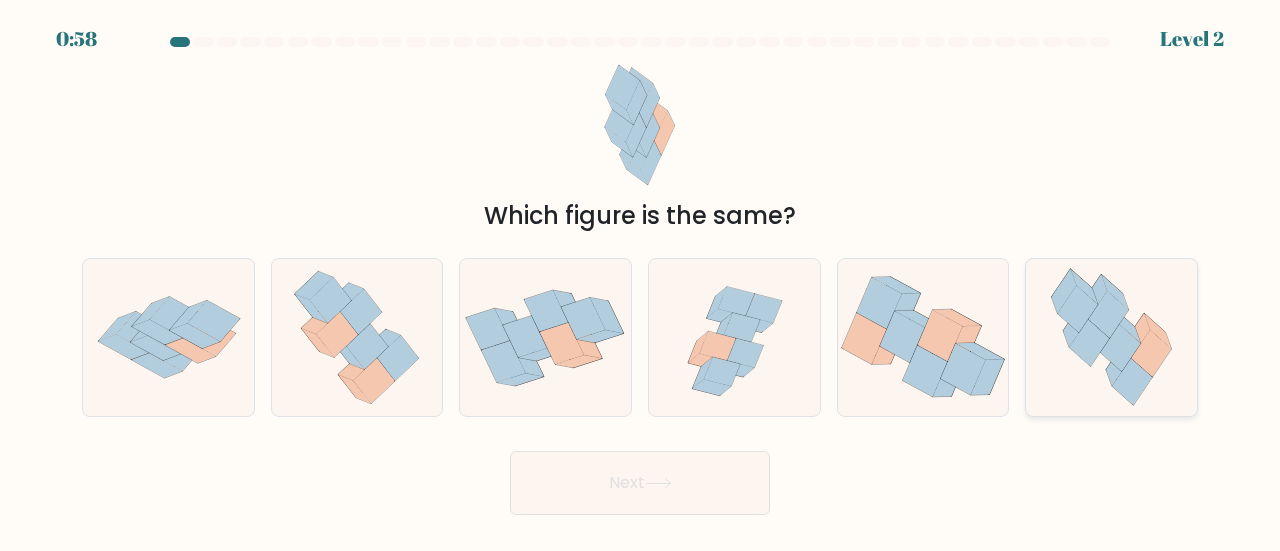 click 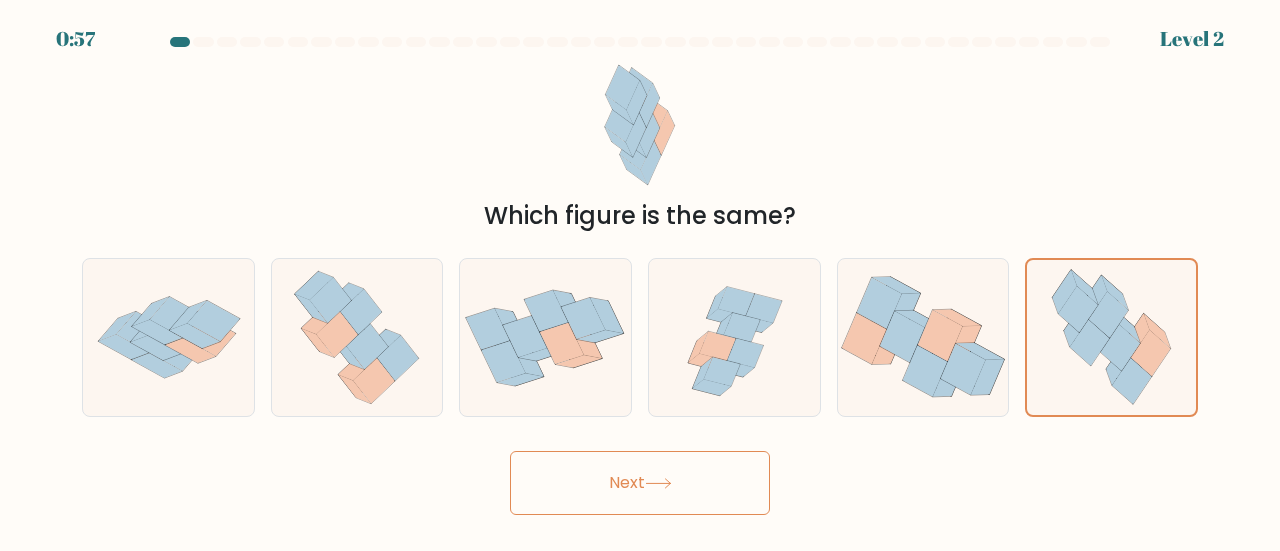click on "Next" at bounding box center (640, 483) 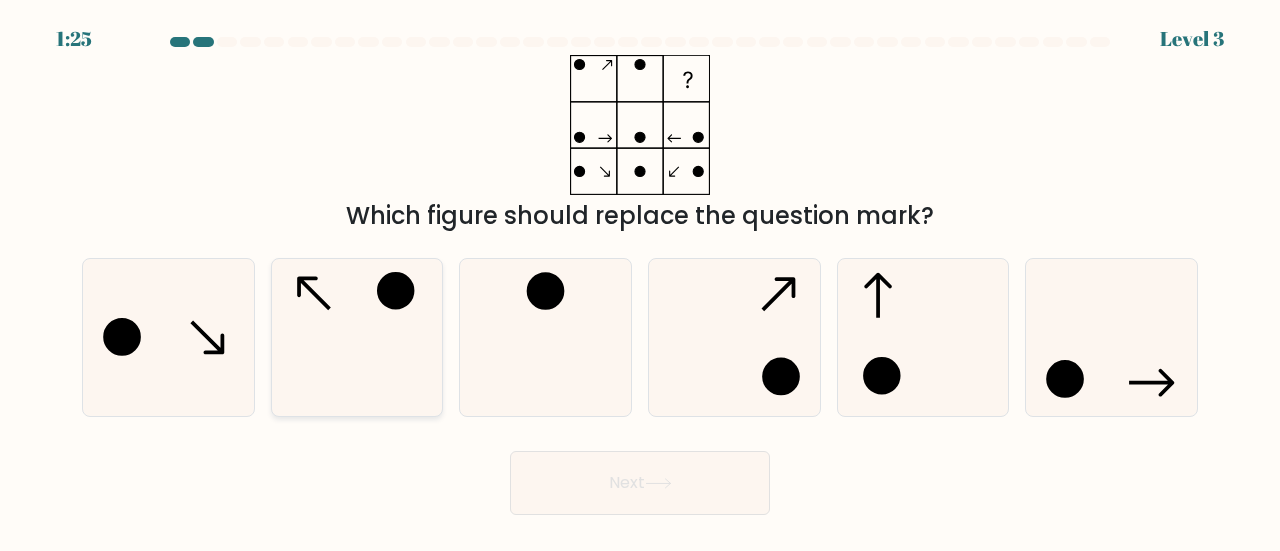 click 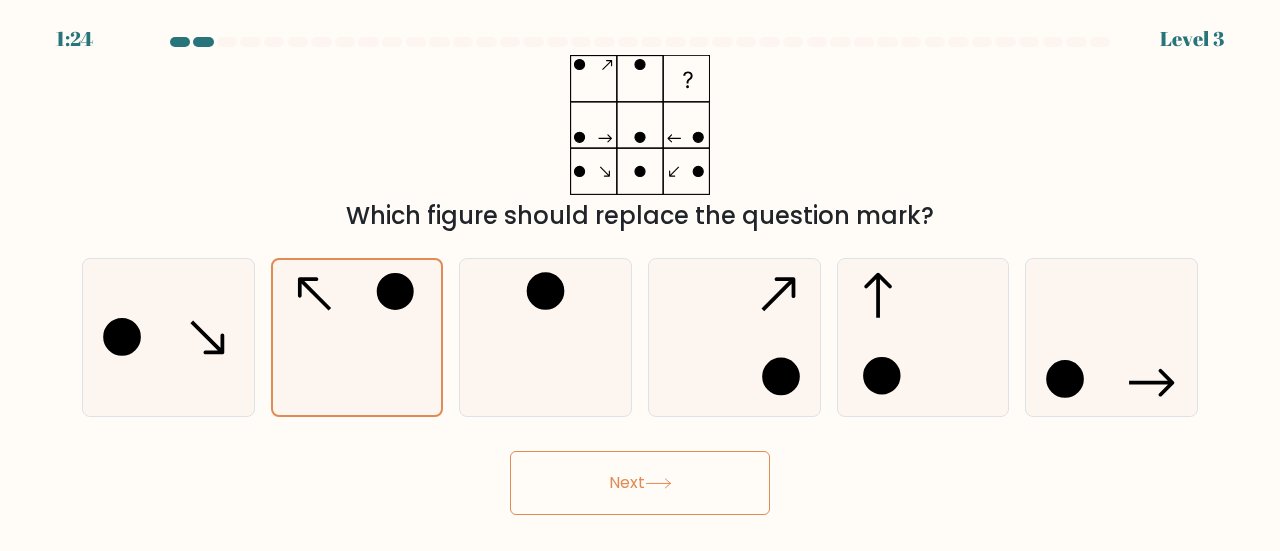 click on "Next" at bounding box center (640, 483) 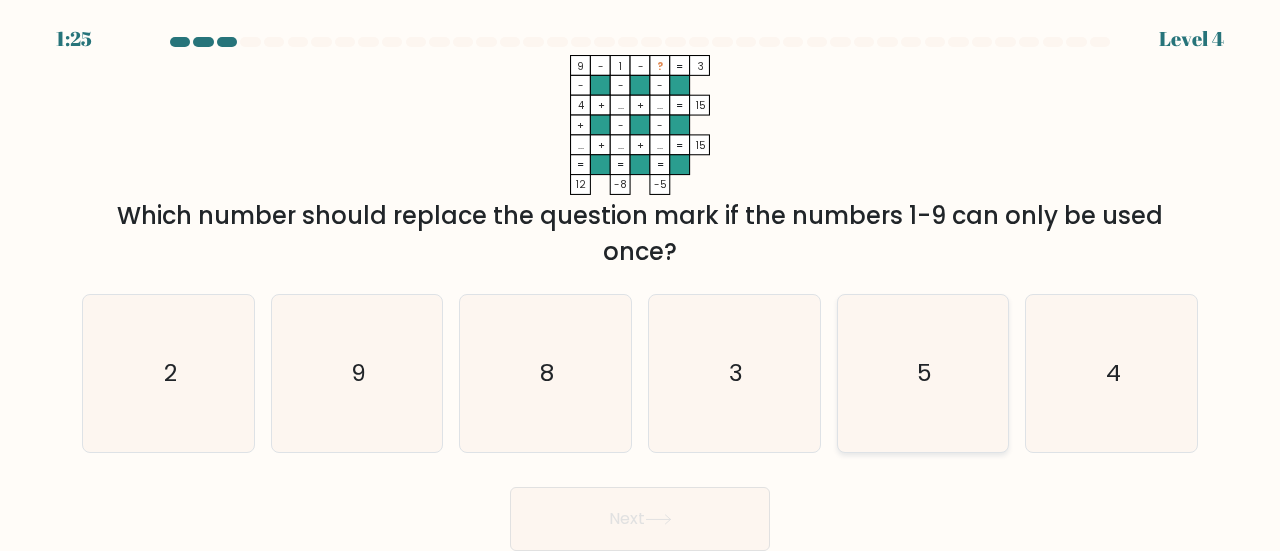 click on "5" 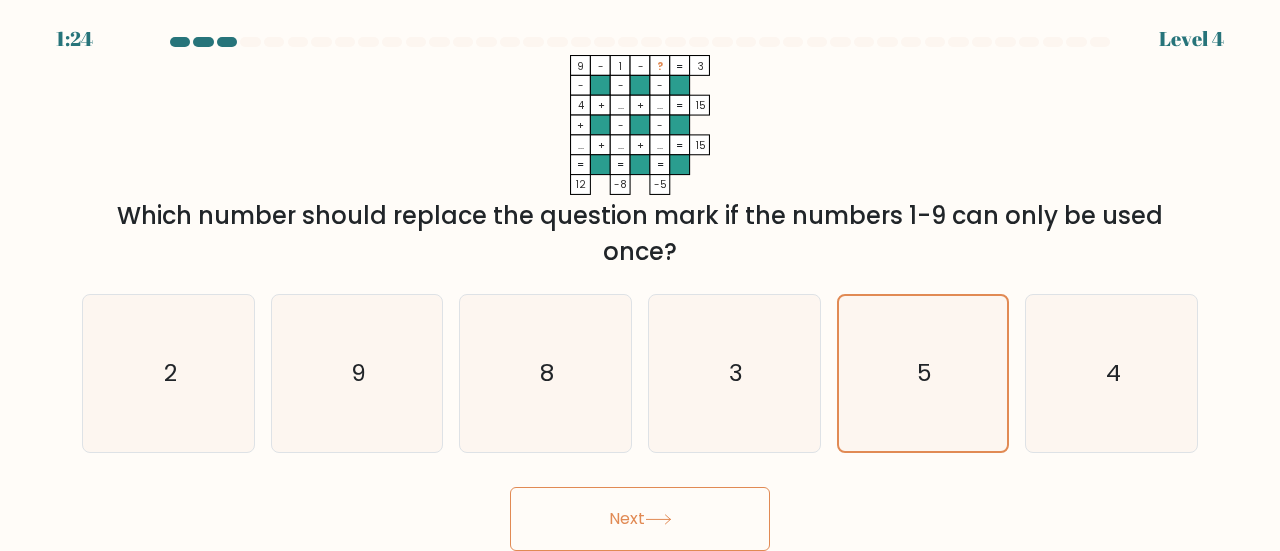 click on "Next" at bounding box center (640, 519) 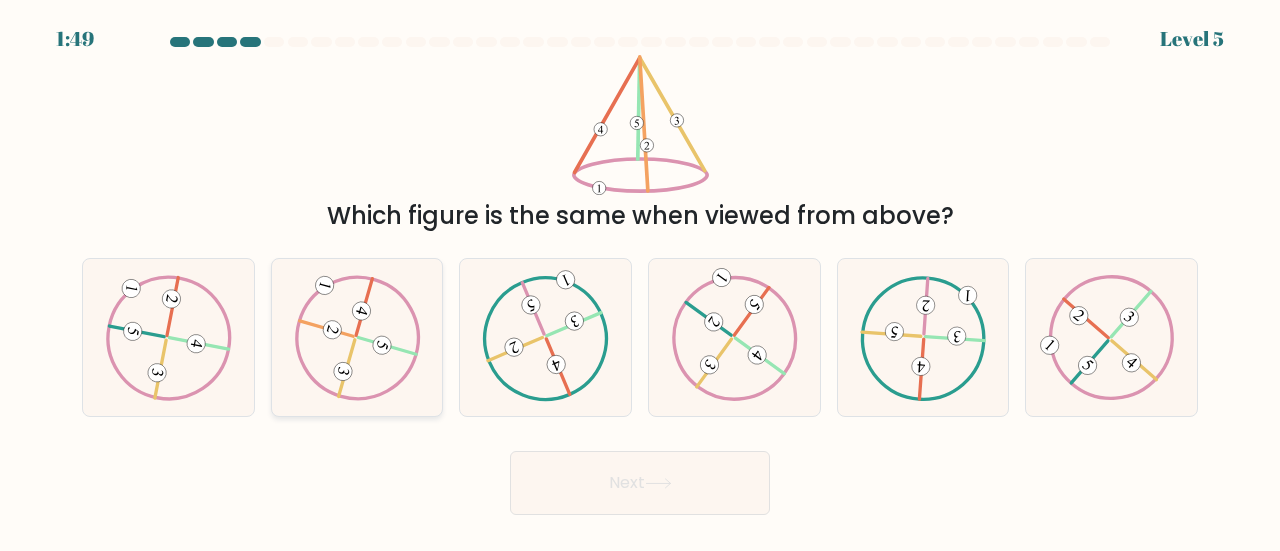 click 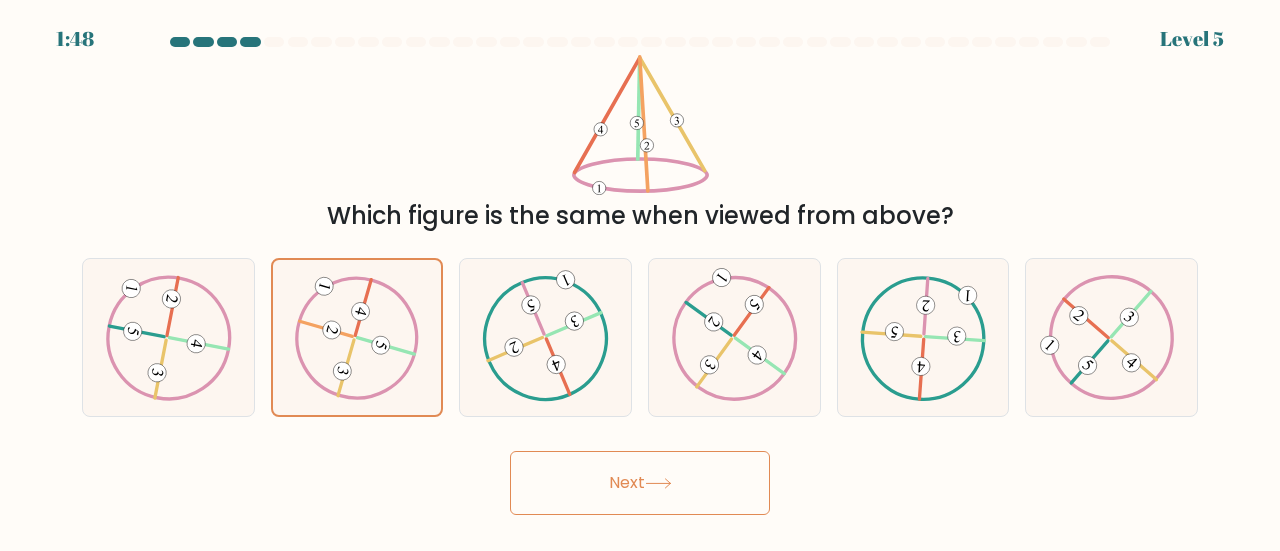 click on "Next" at bounding box center (640, 483) 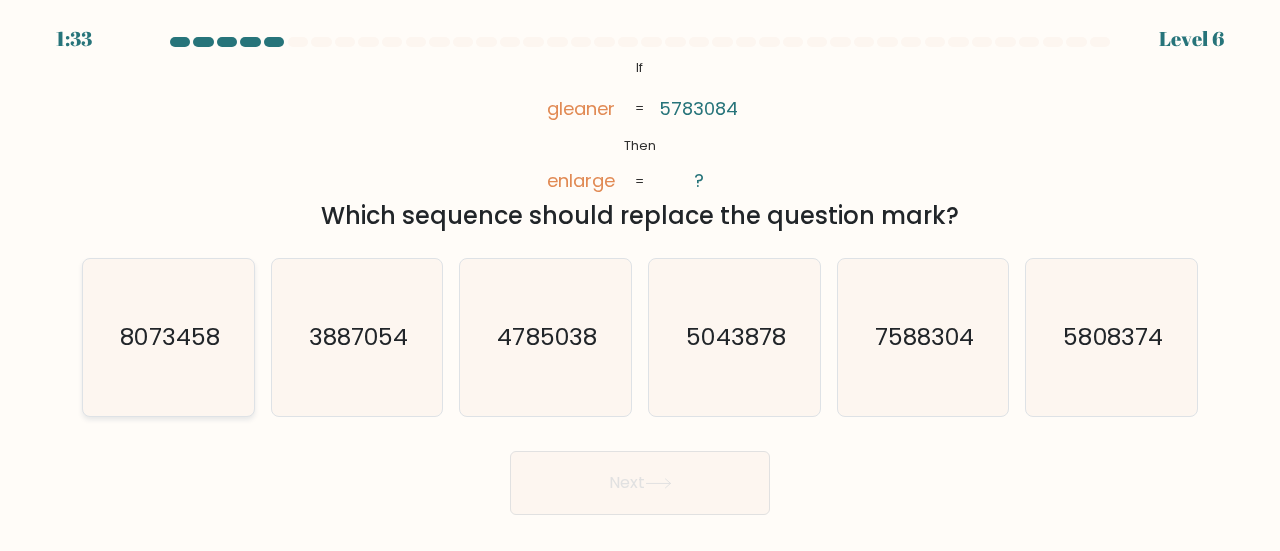 click on "8073458" 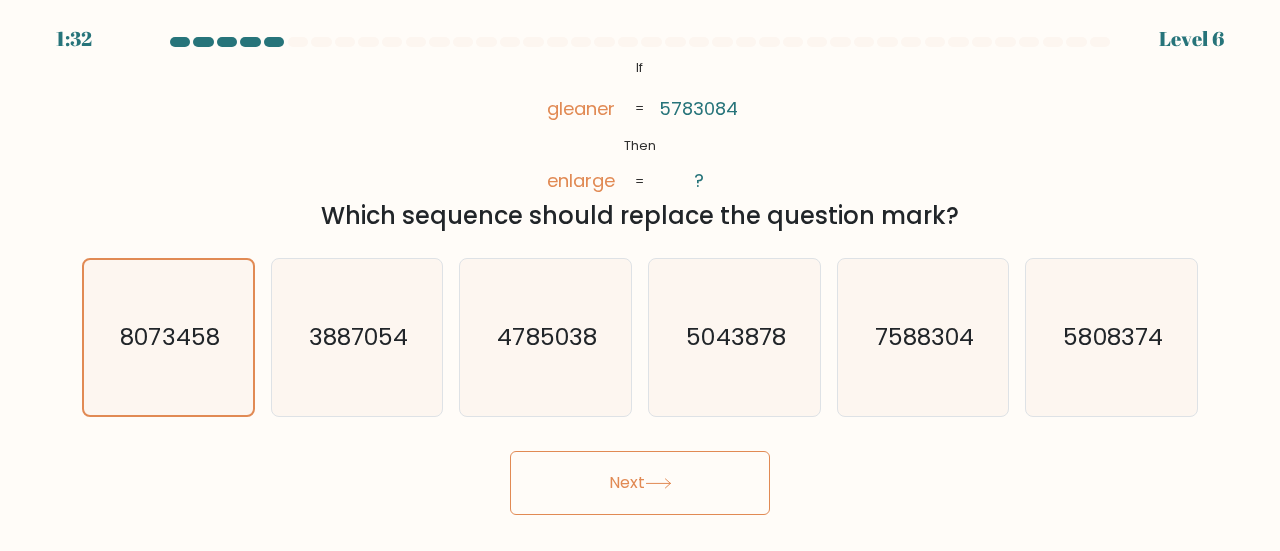 click on "Next" at bounding box center [640, 483] 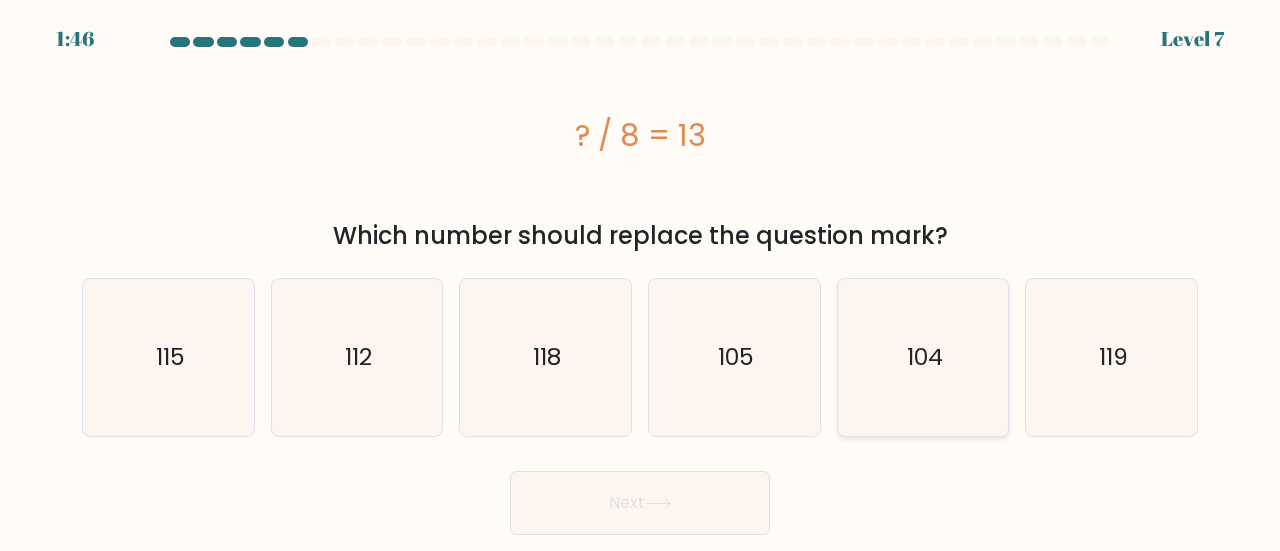 click on "104" 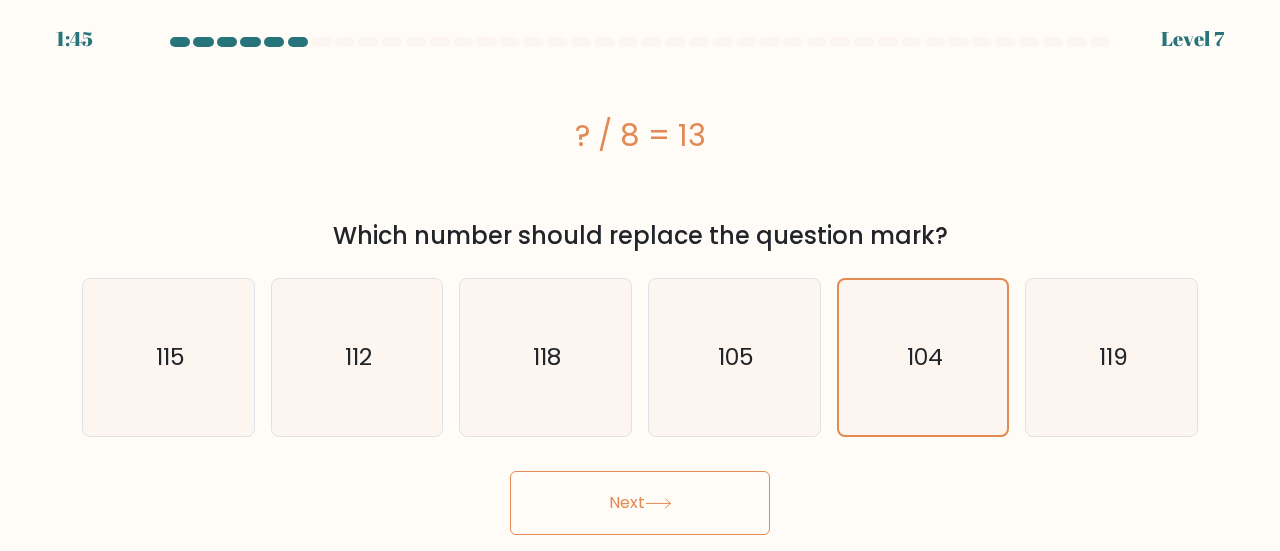 click on "Next" at bounding box center [640, 503] 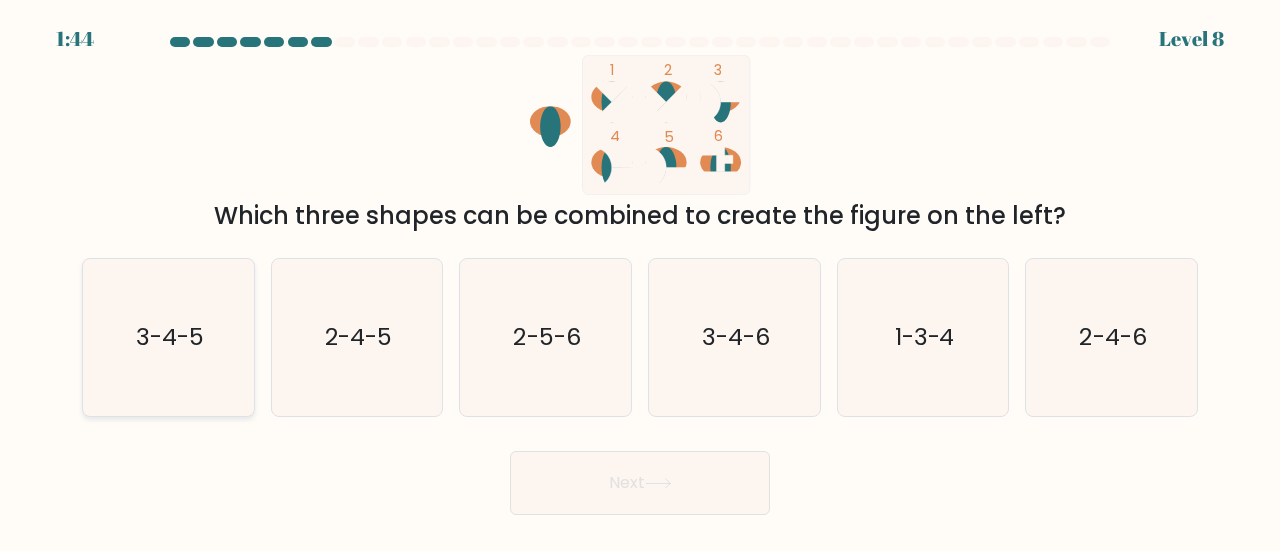 click on "3-4-5" 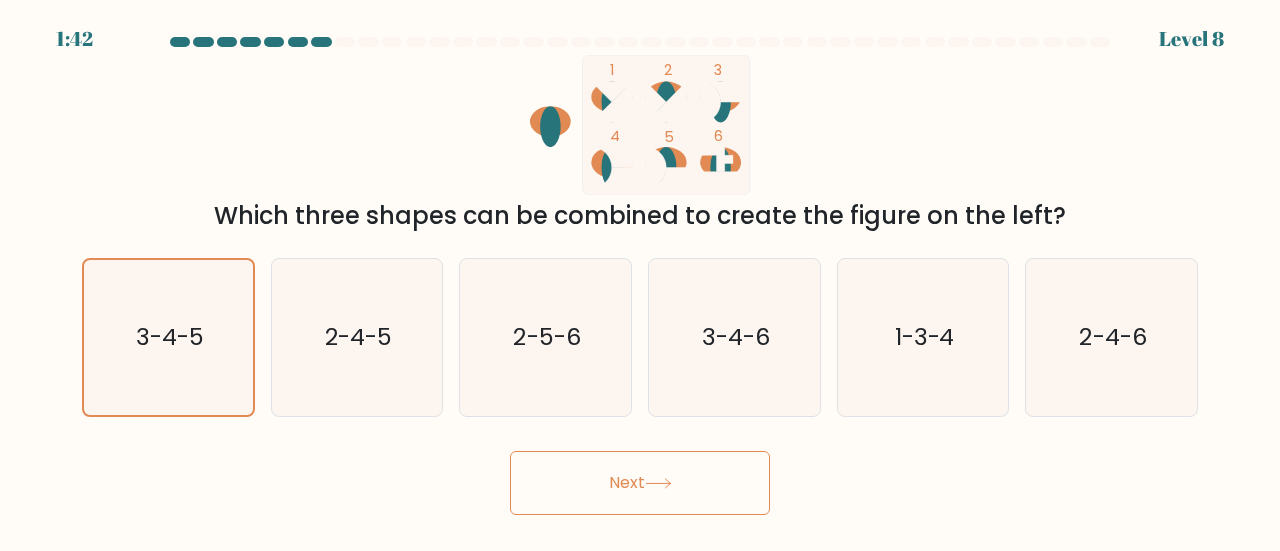 click on "Next" at bounding box center (640, 483) 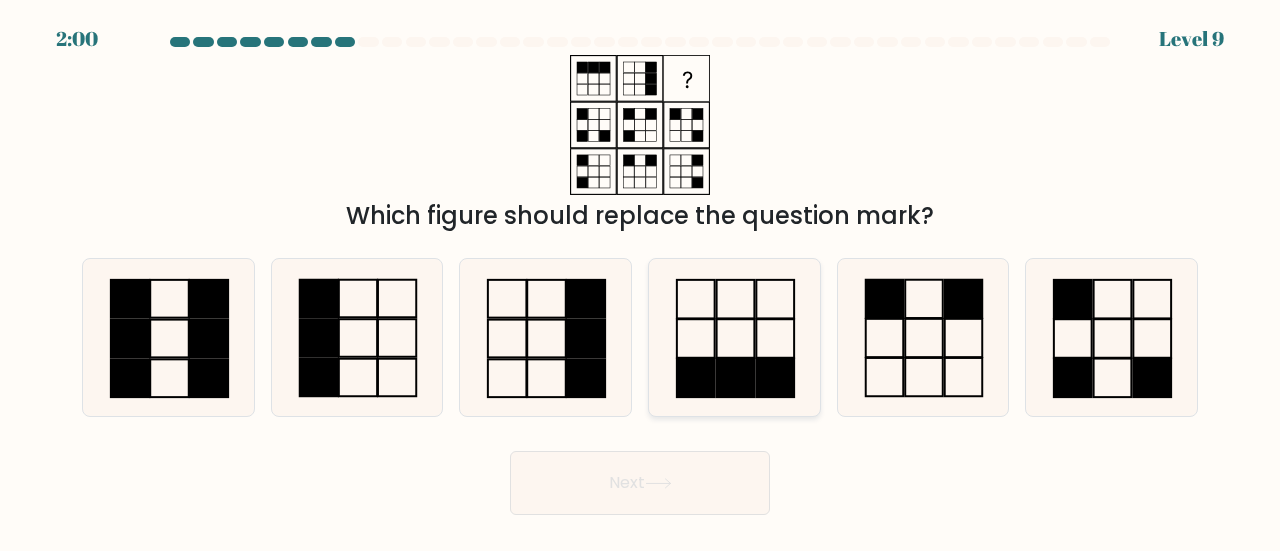 click 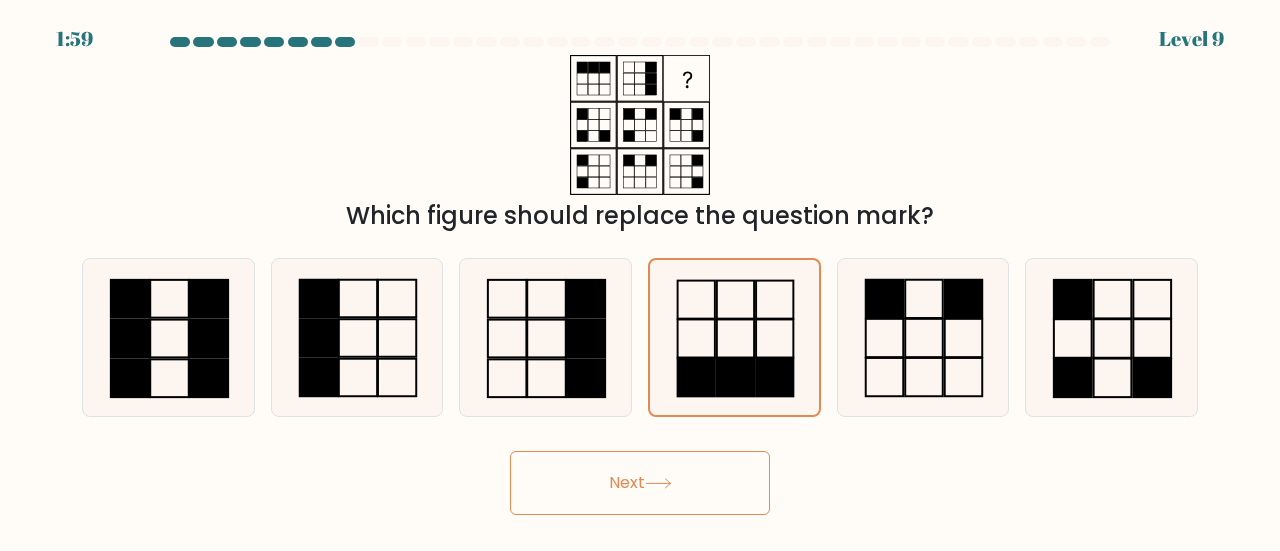 click on "Next" at bounding box center [640, 483] 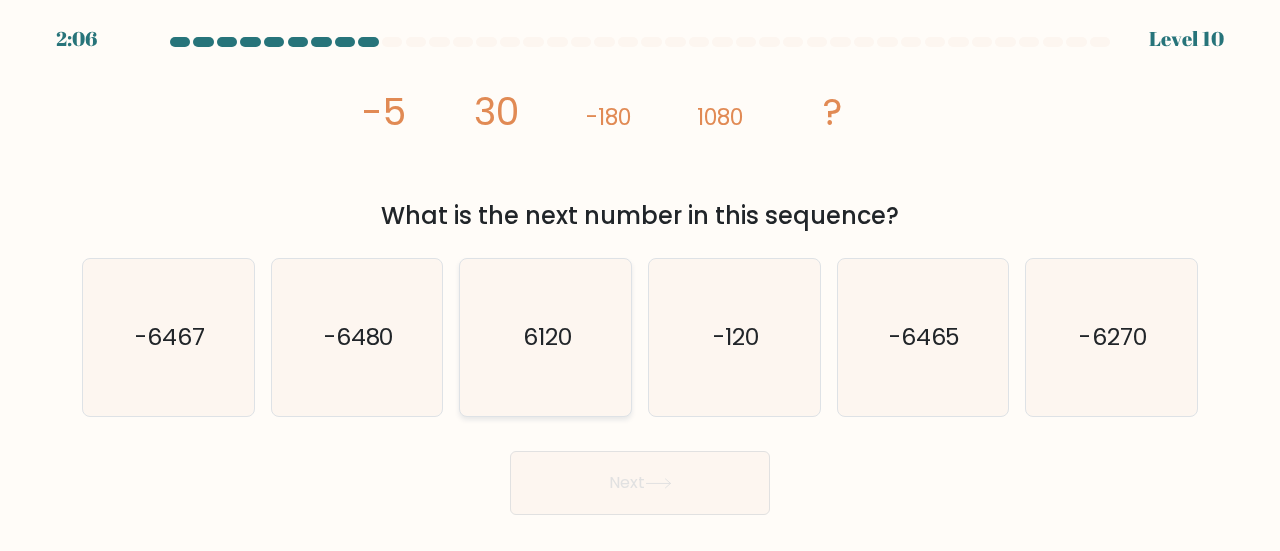 click on "6120" 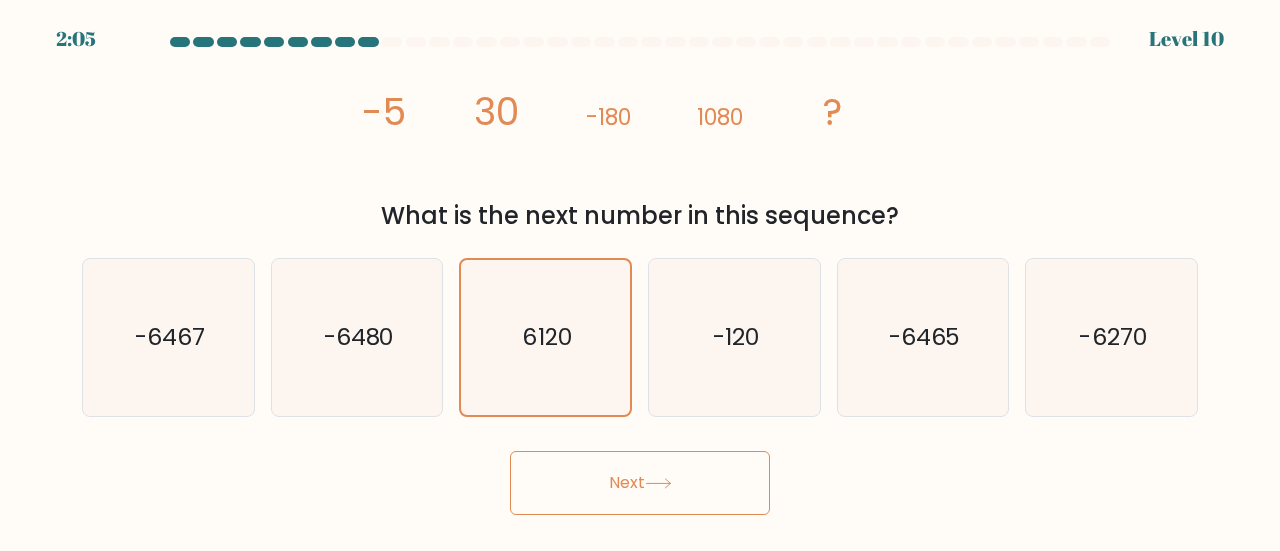 click on "Next" at bounding box center (640, 483) 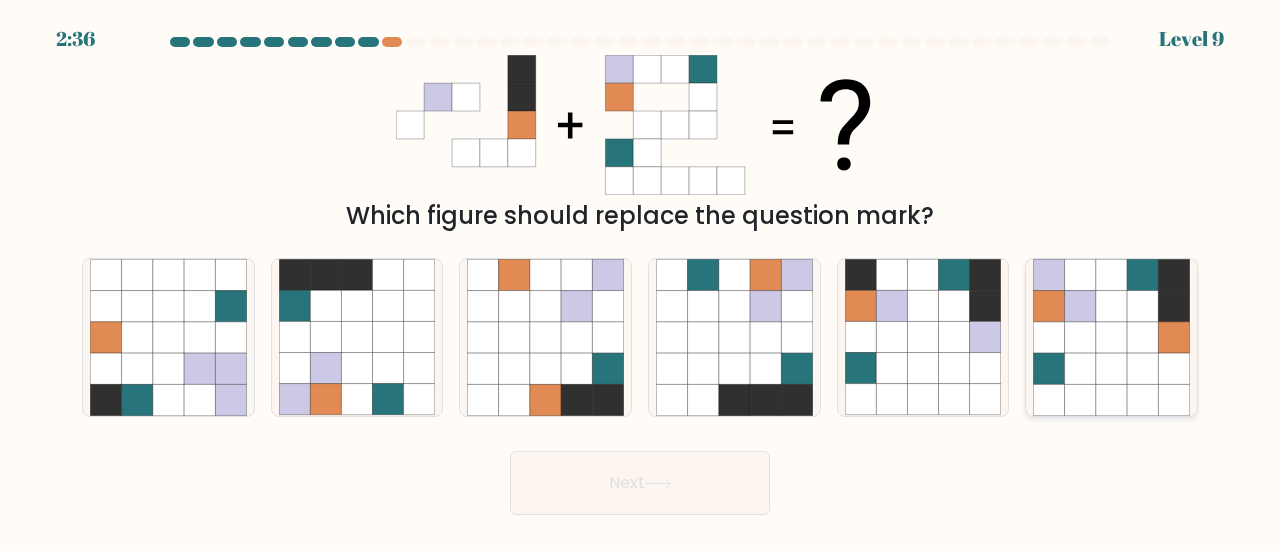 click 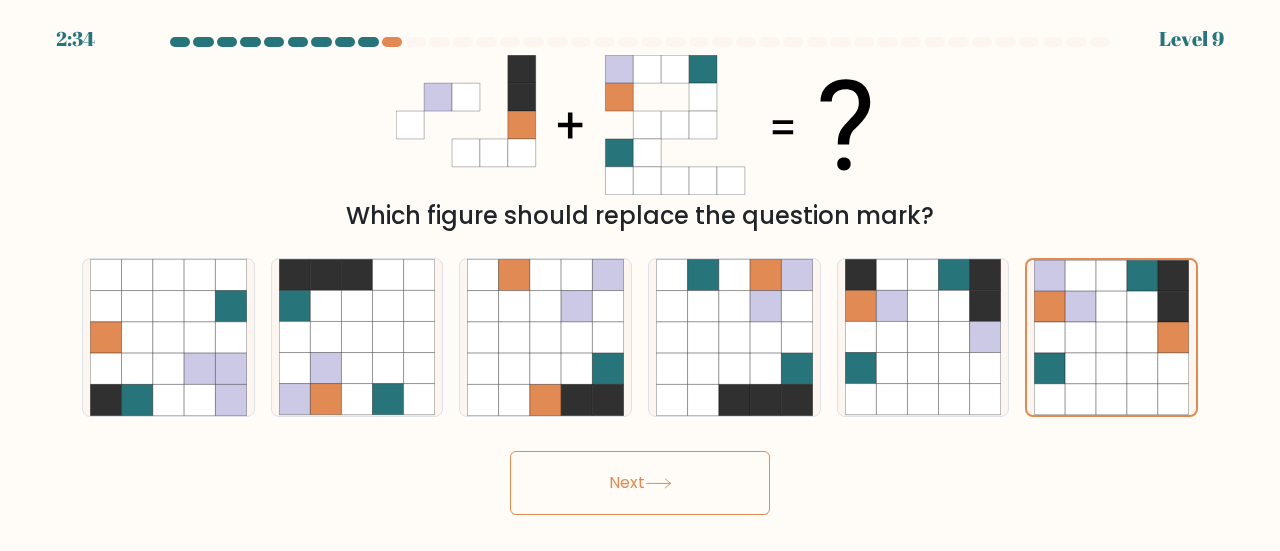 click on "Next" at bounding box center [640, 483] 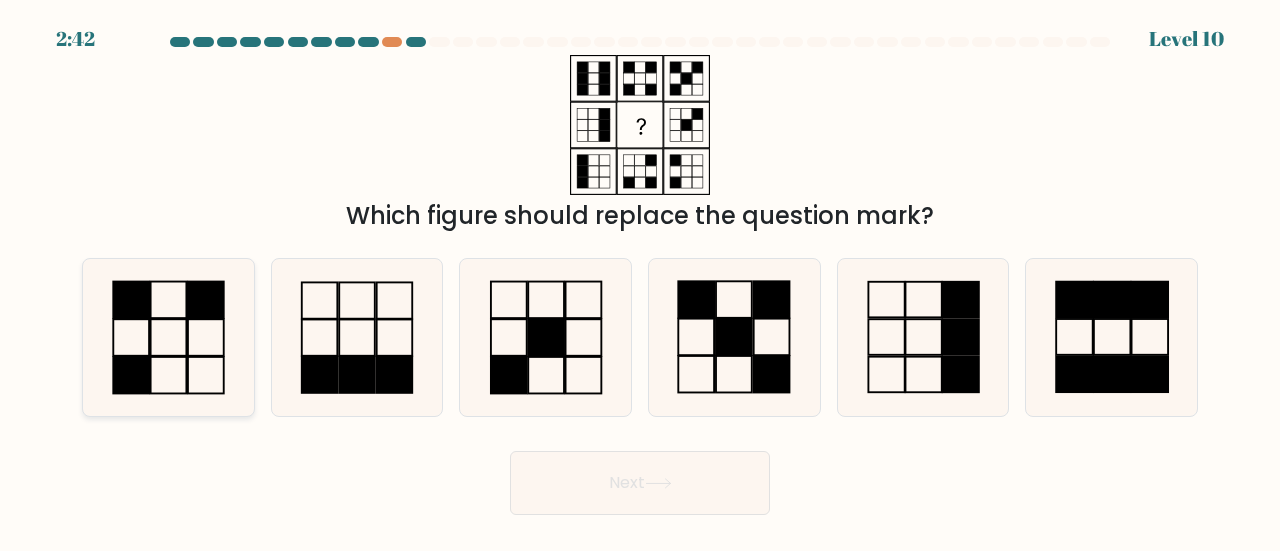 click 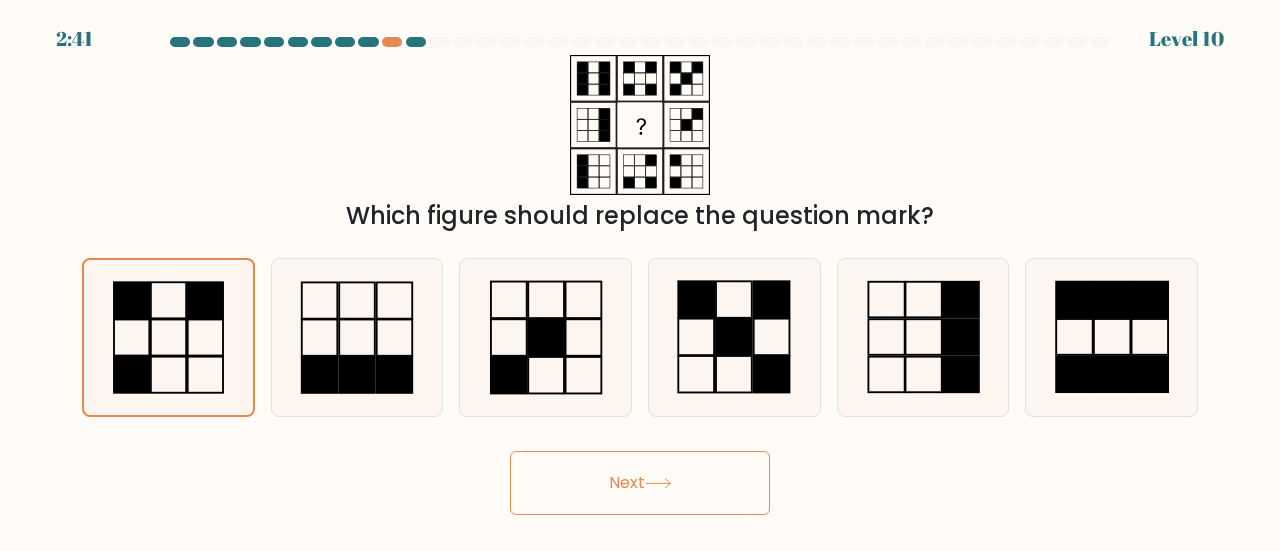 click on "Next" at bounding box center (640, 483) 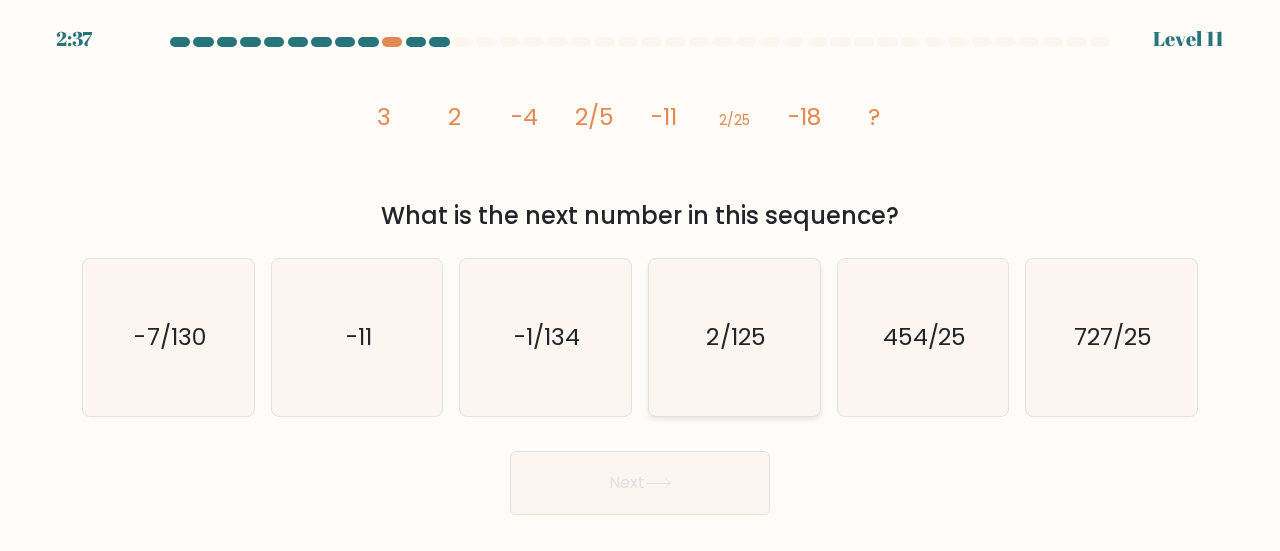 click on "2/125" 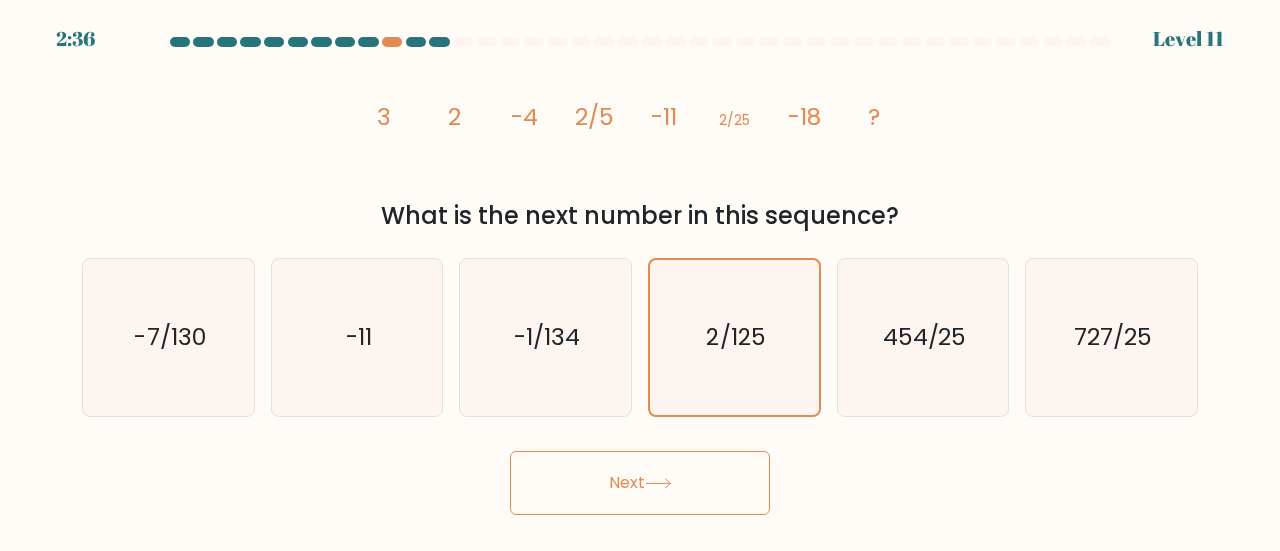 click on "Next" at bounding box center [640, 483] 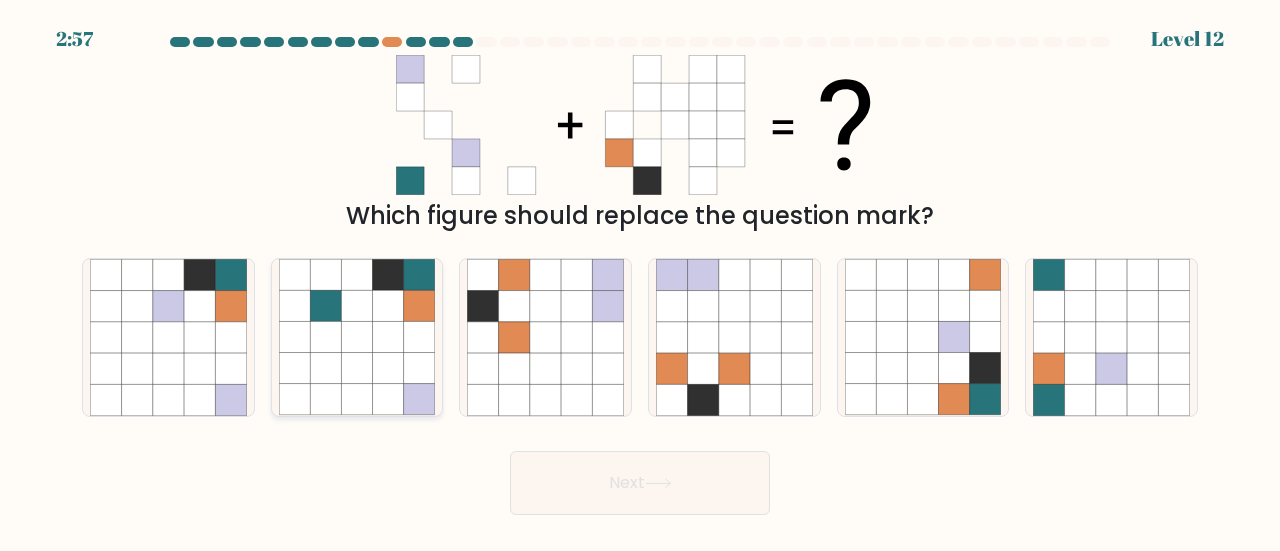click 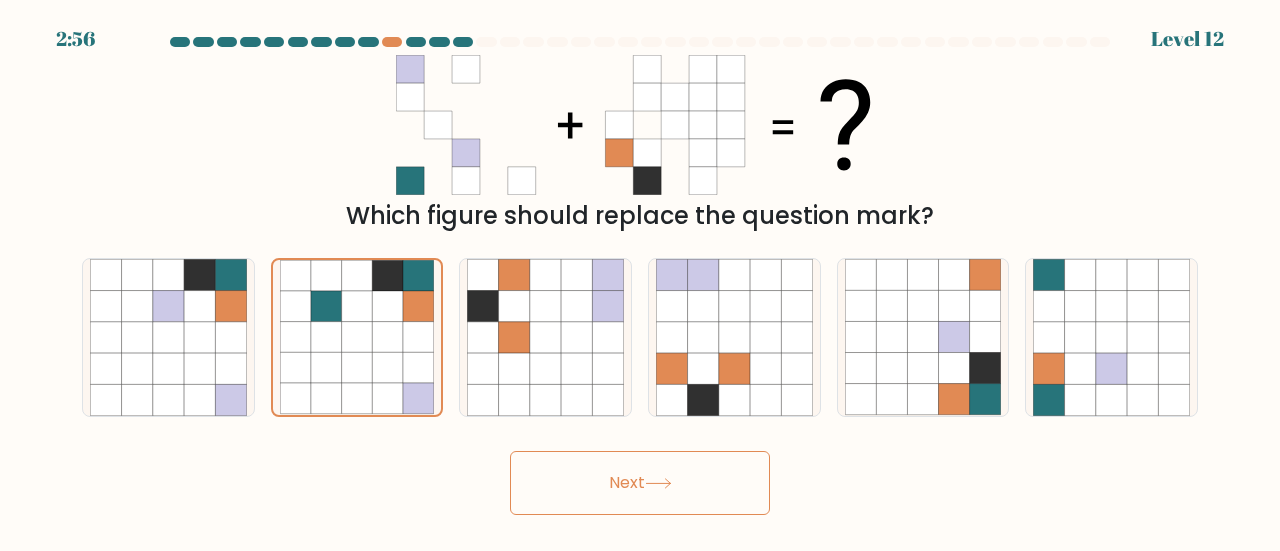 click on "Next" at bounding box center [640, 483] 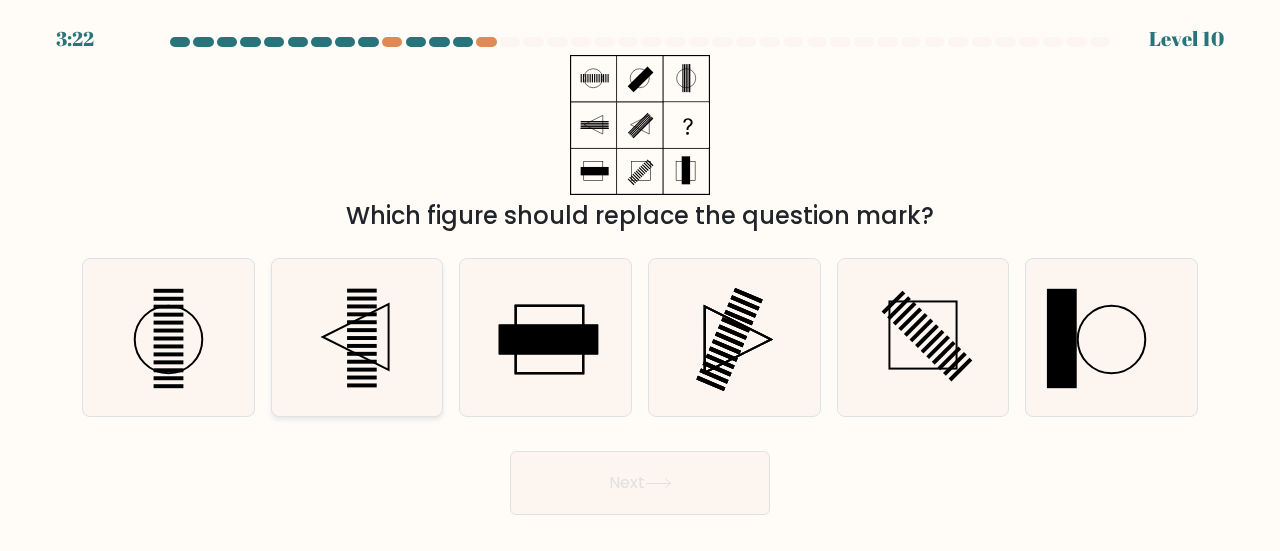 click 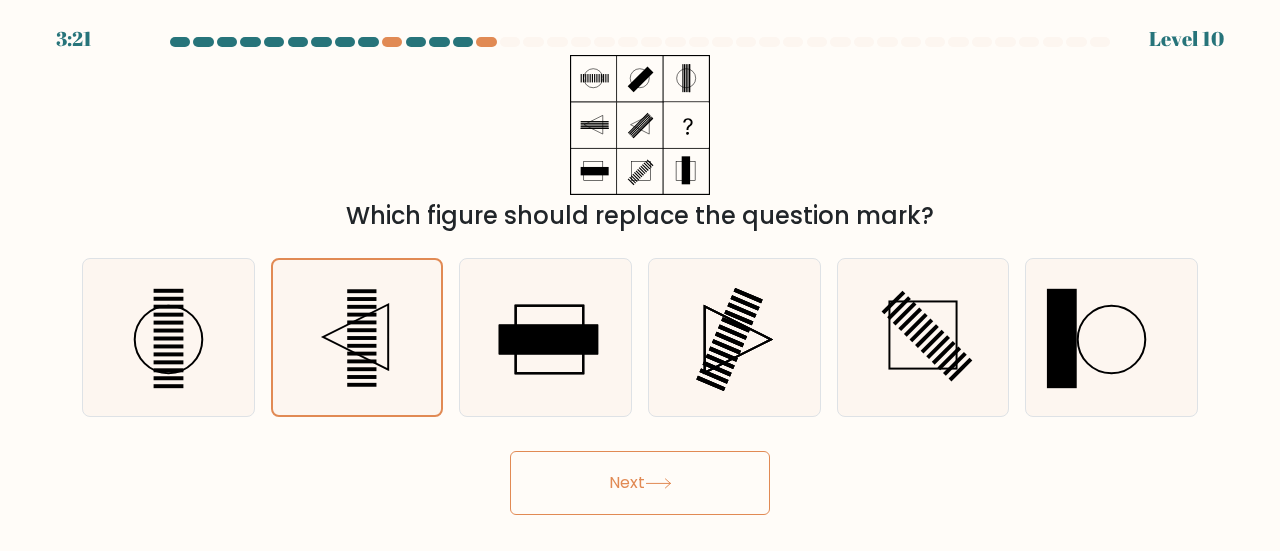 click on "Next" at bounding box center [640, 483] 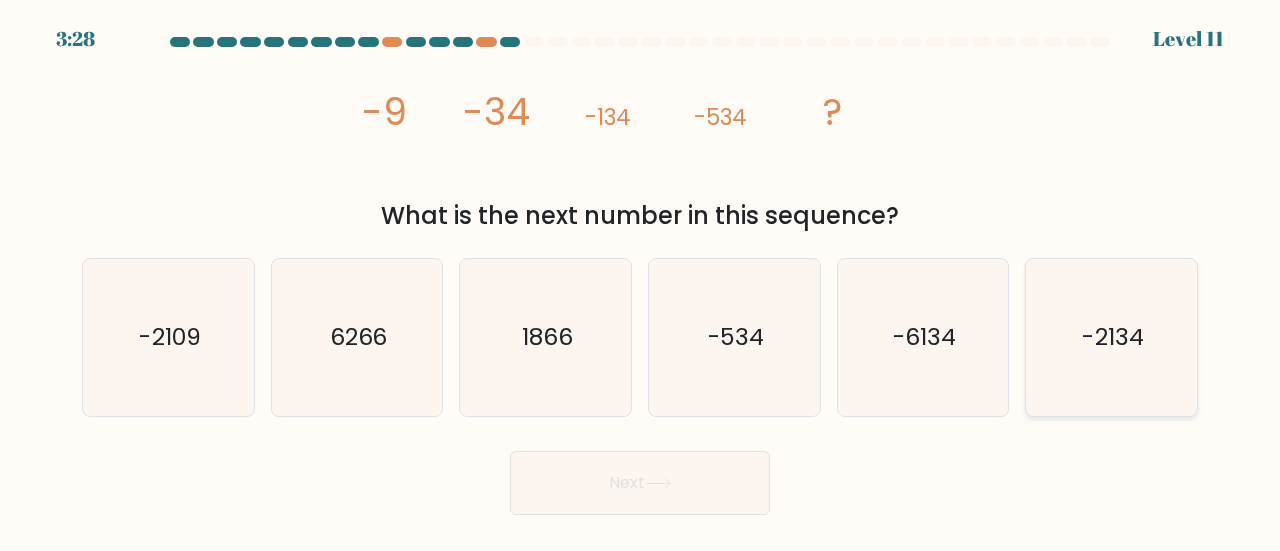 click on "-2134" 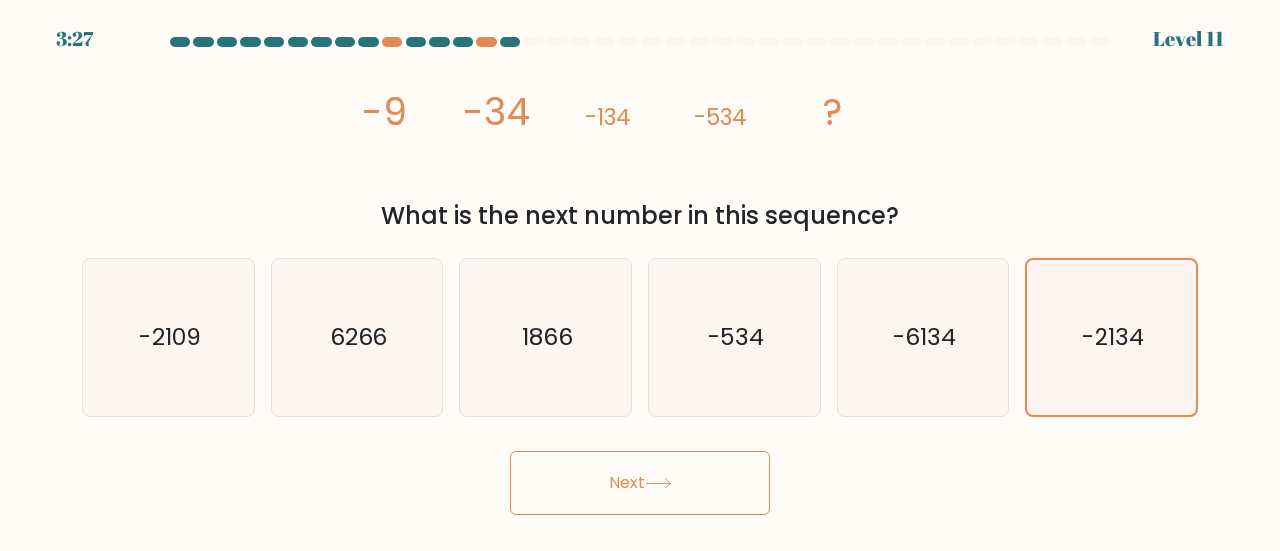 click on "Next" at bounding box center [640, 483] 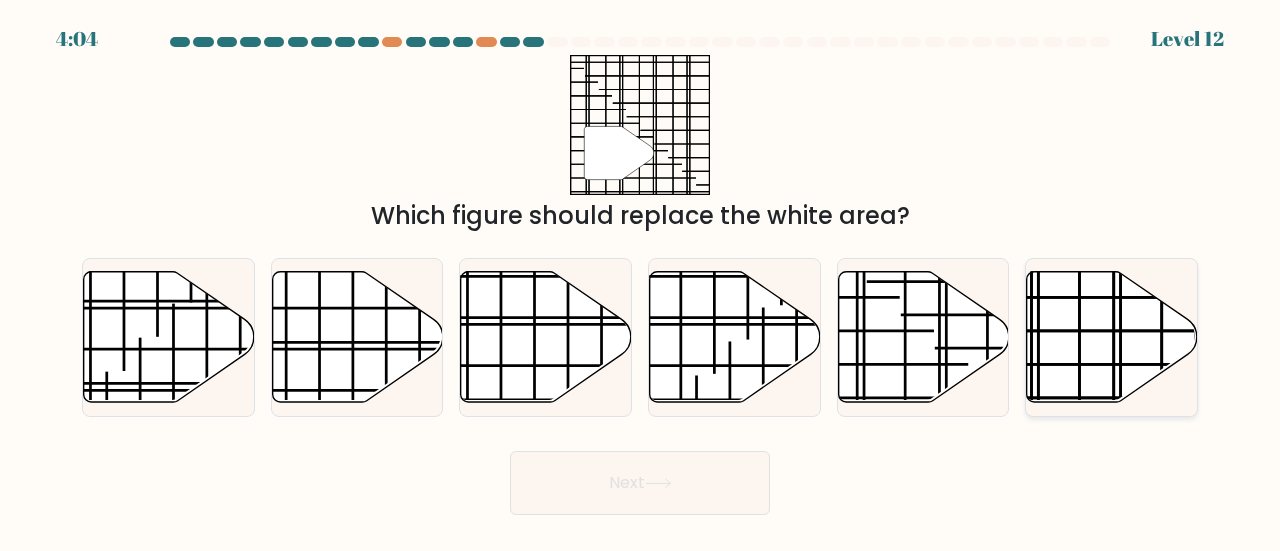 click 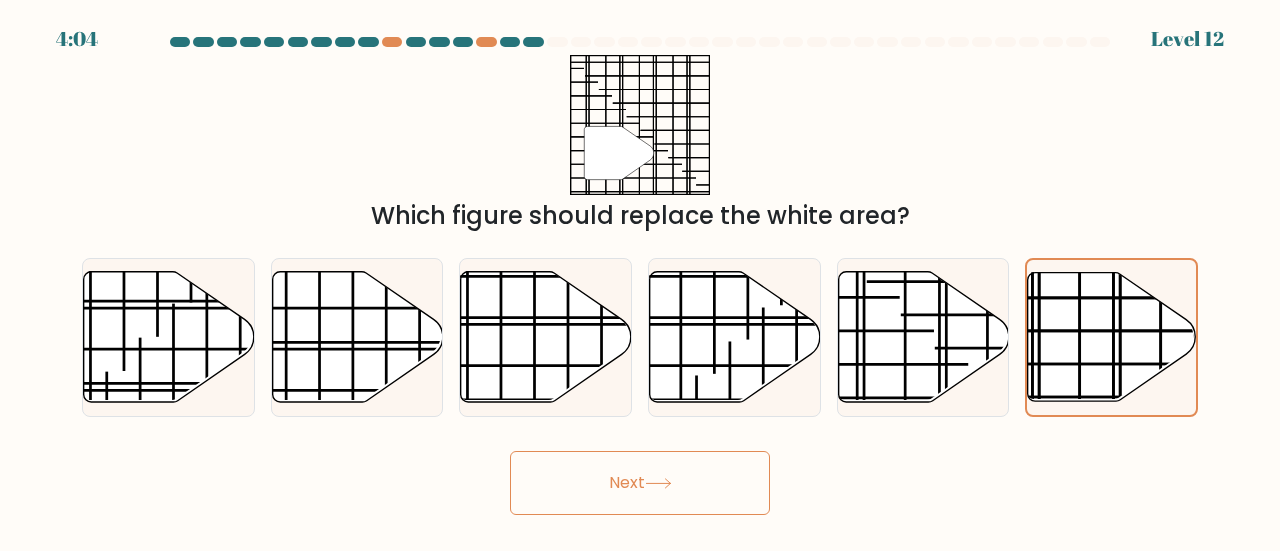 click on "Next" at bounding box center (640, 483) 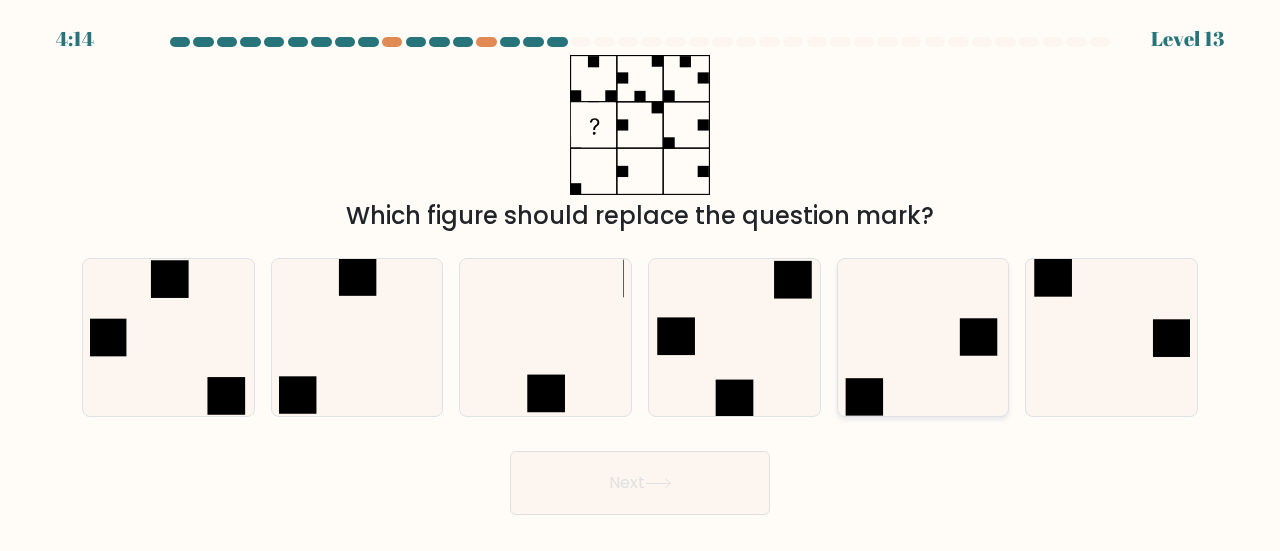 click 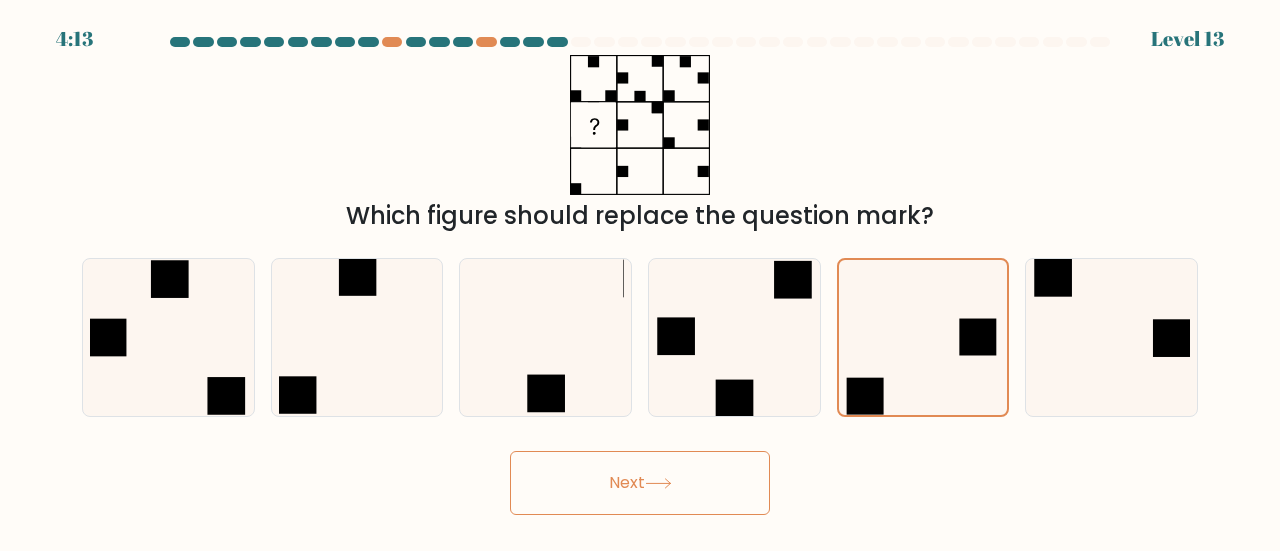 click on "Next" at bounding box center (640, 483) 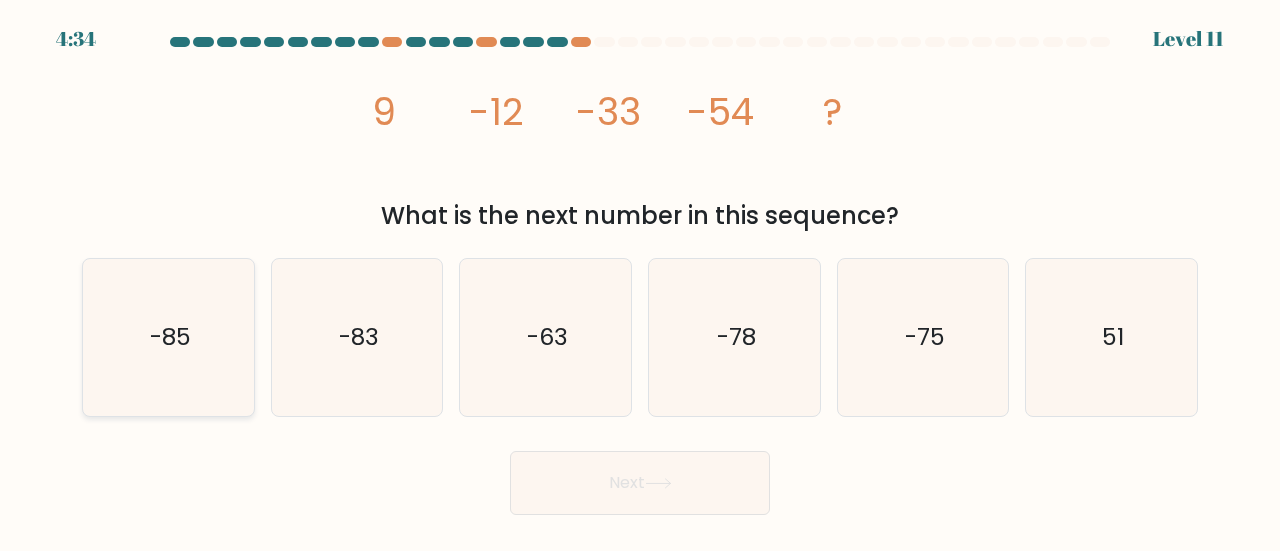 click on "-85" 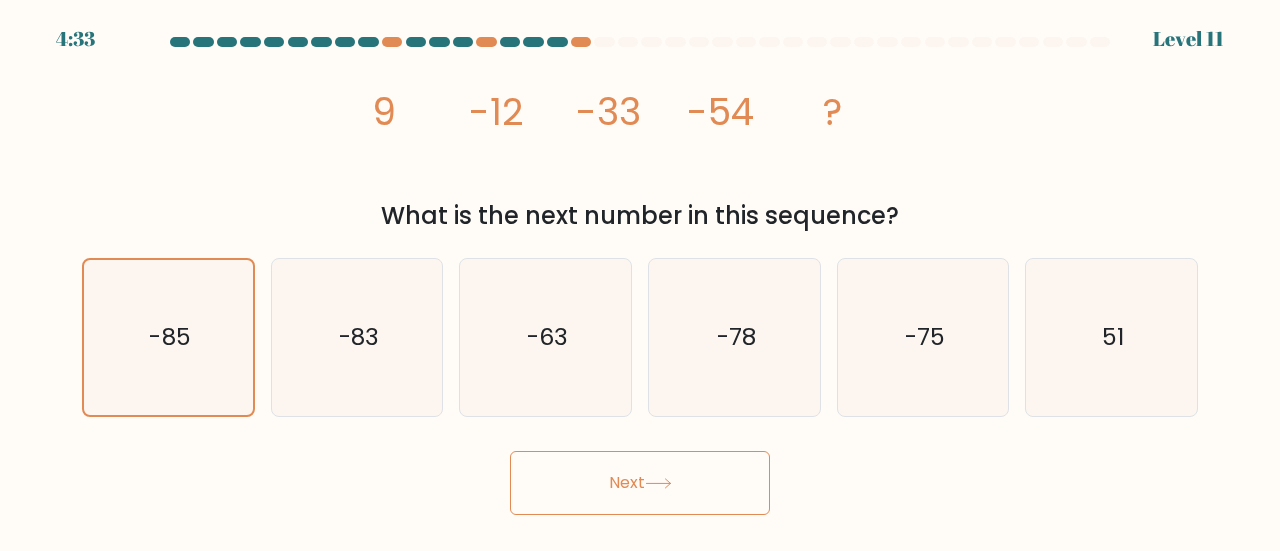 click on "Next" at bounding box center [640, 483] 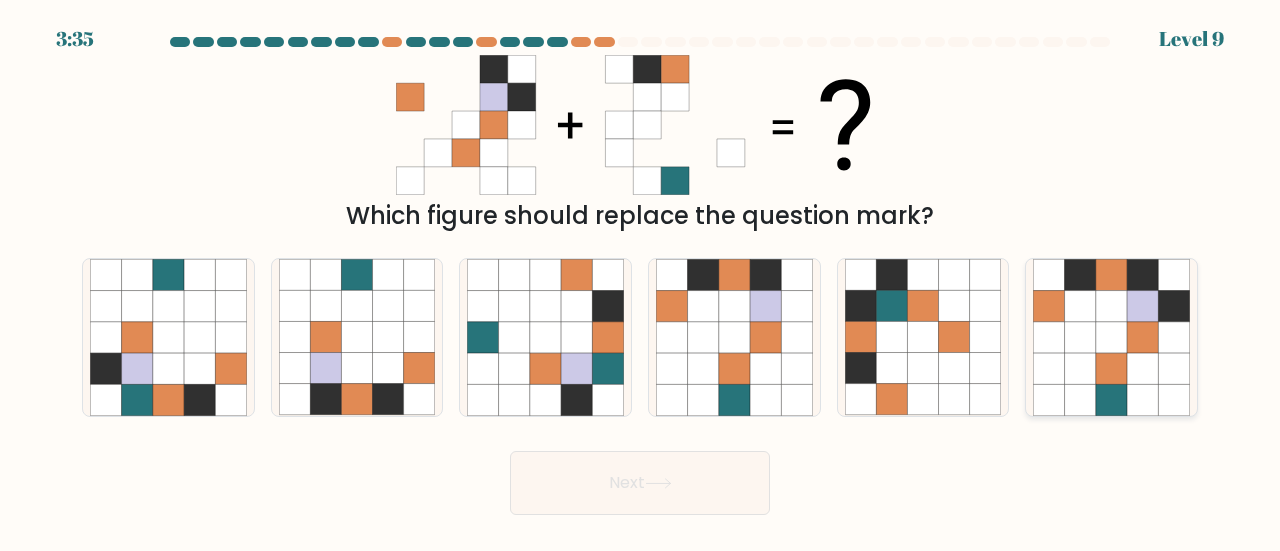 click 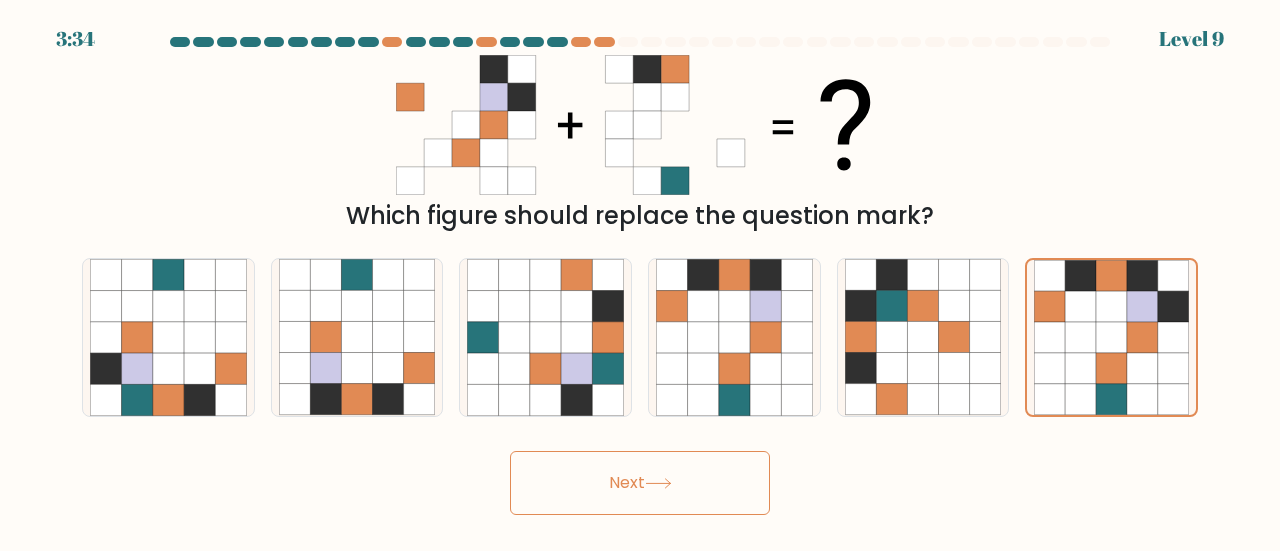 click on "Next" at bounding box center [640, 483] 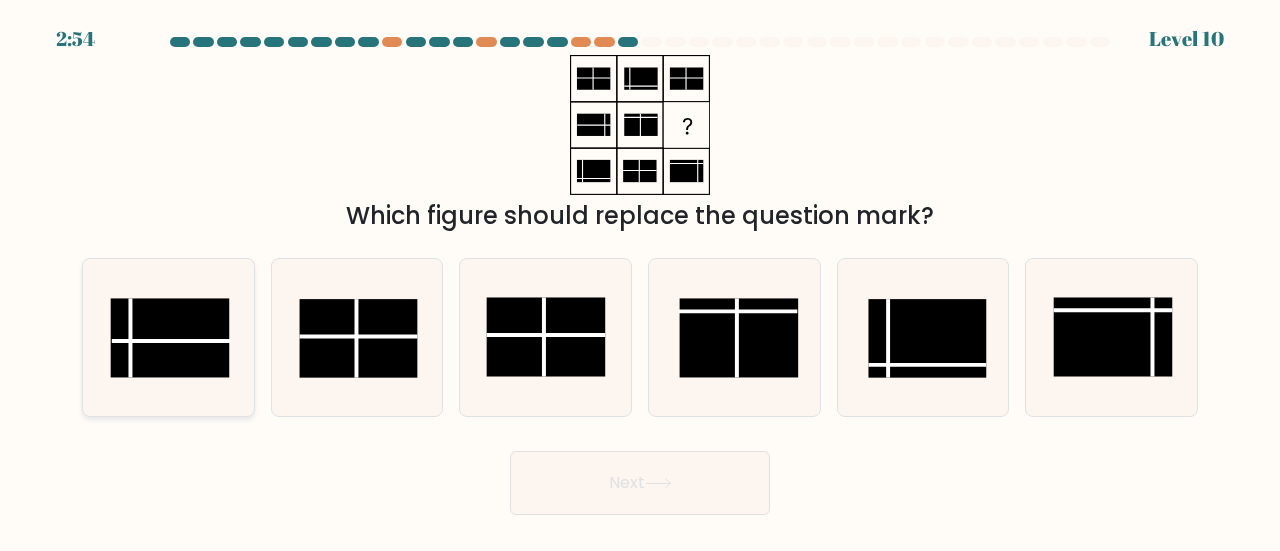 click 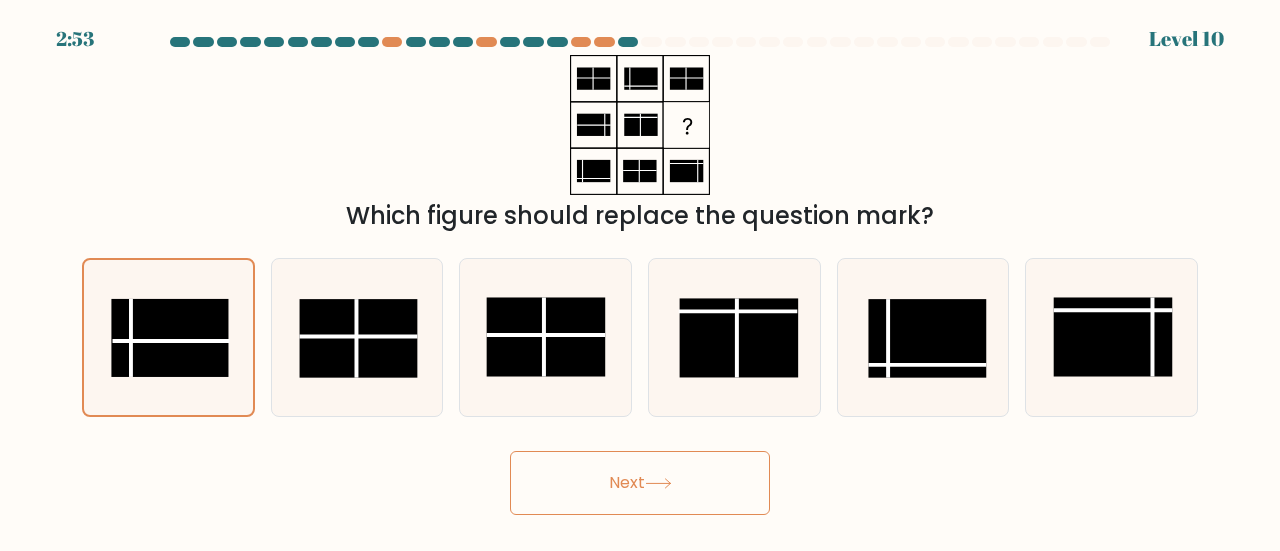 click on "Next" at bounding box center [640, 483] 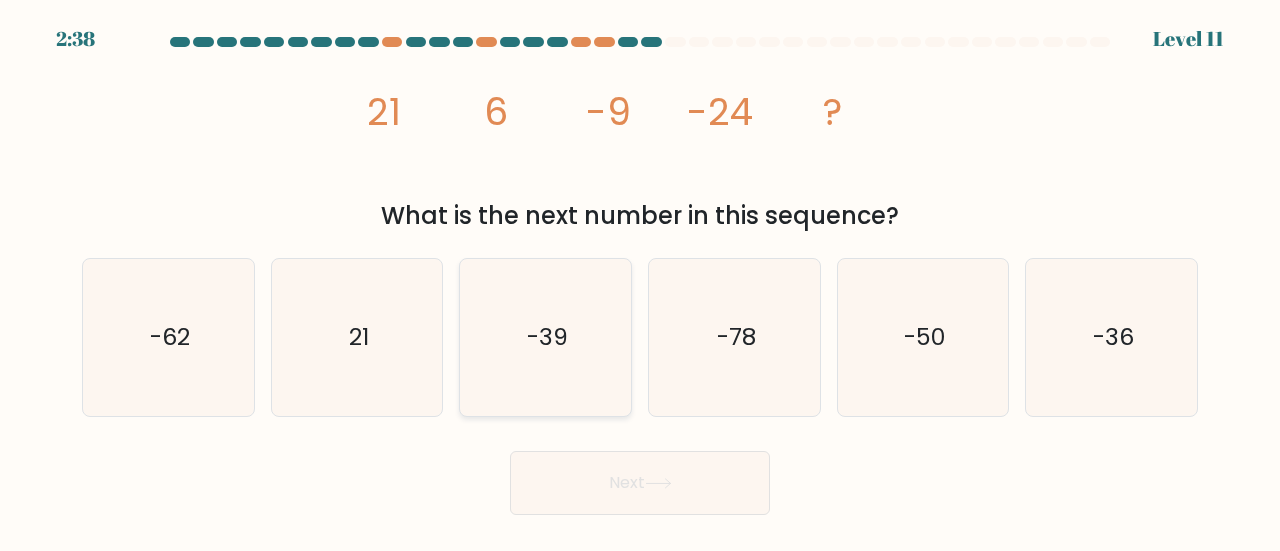 click on "-39" 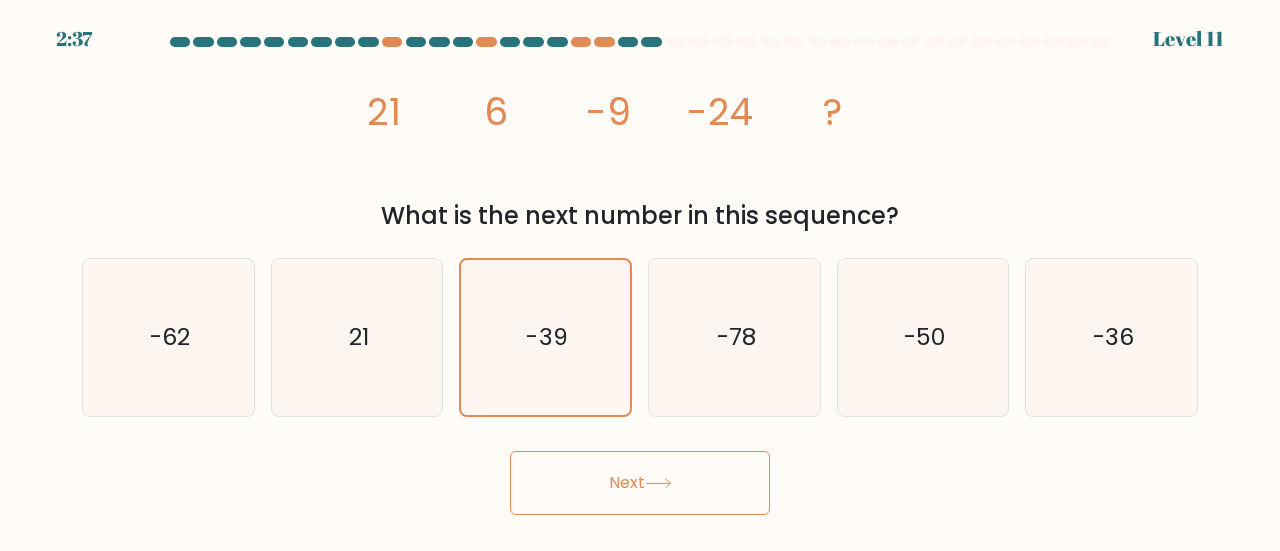 click on "Next" at bounding box center [640, 483] 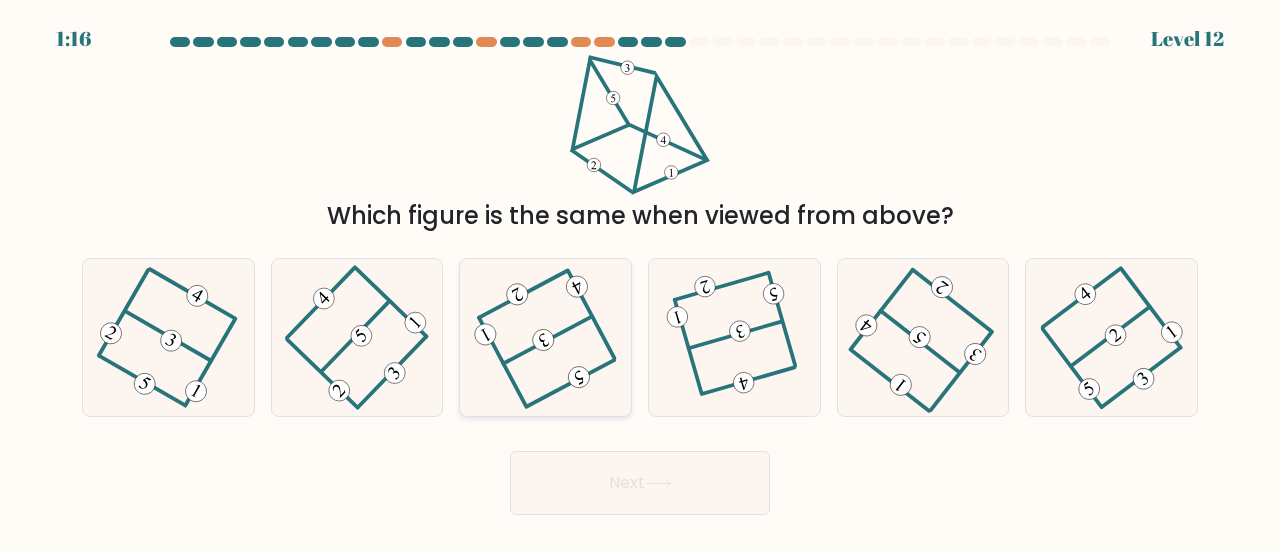 click 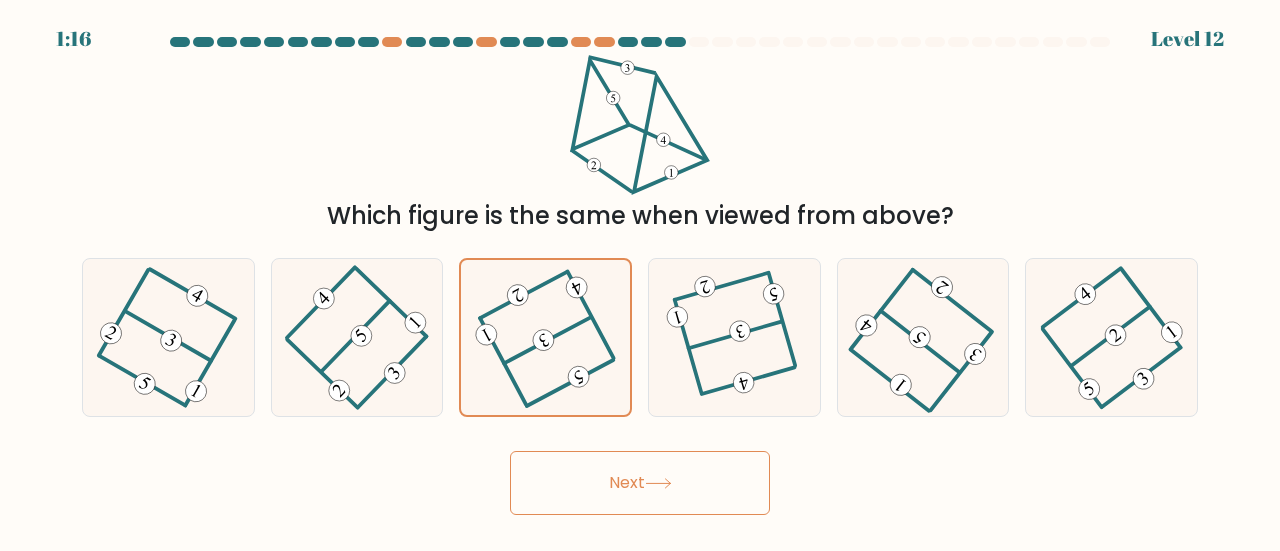 click on "Next" at bounding box center (640, 483) 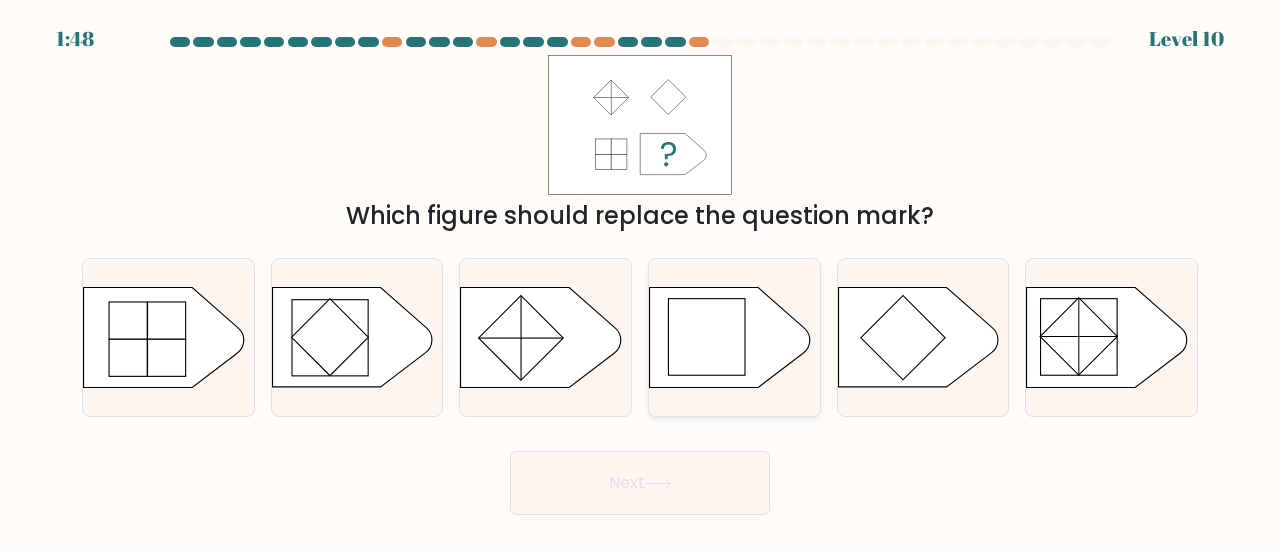 click 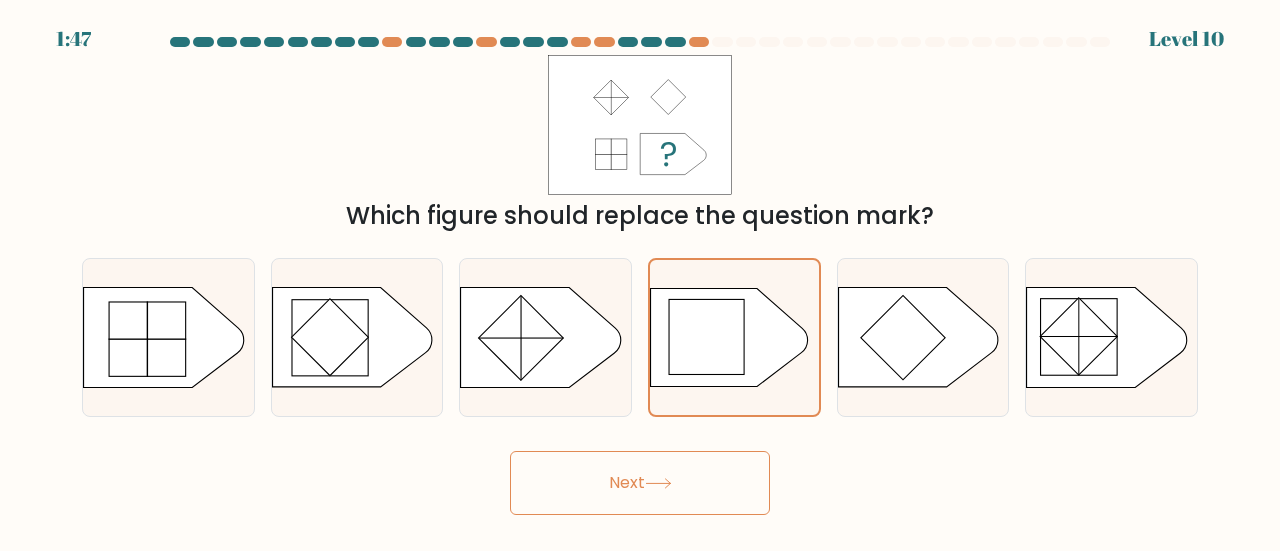click on "Next" at bounding box center (640, 483) 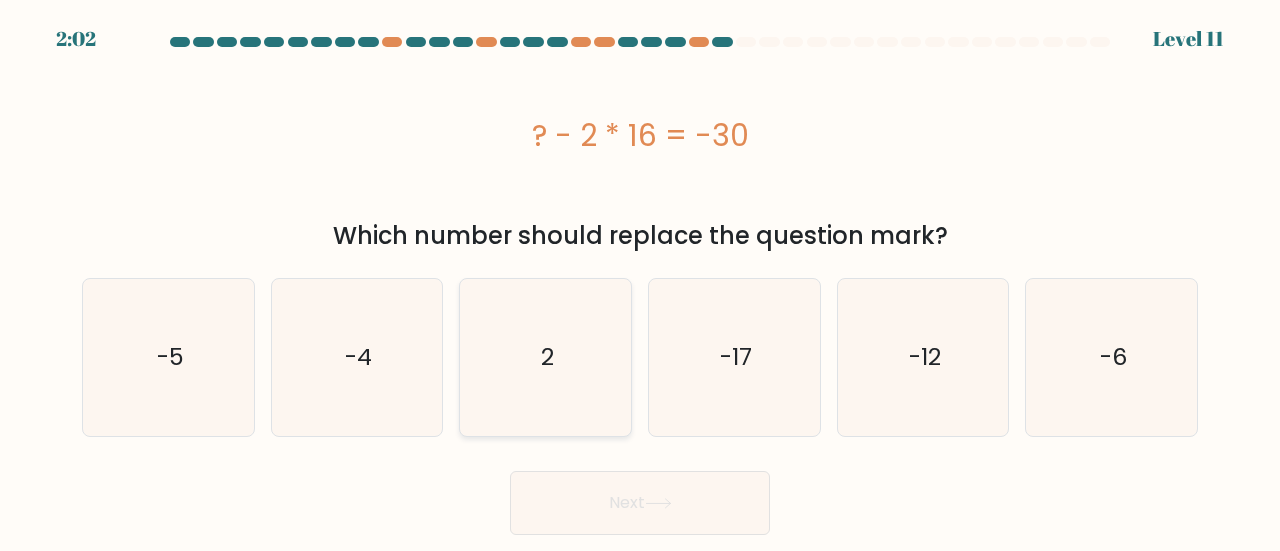 click on "2" 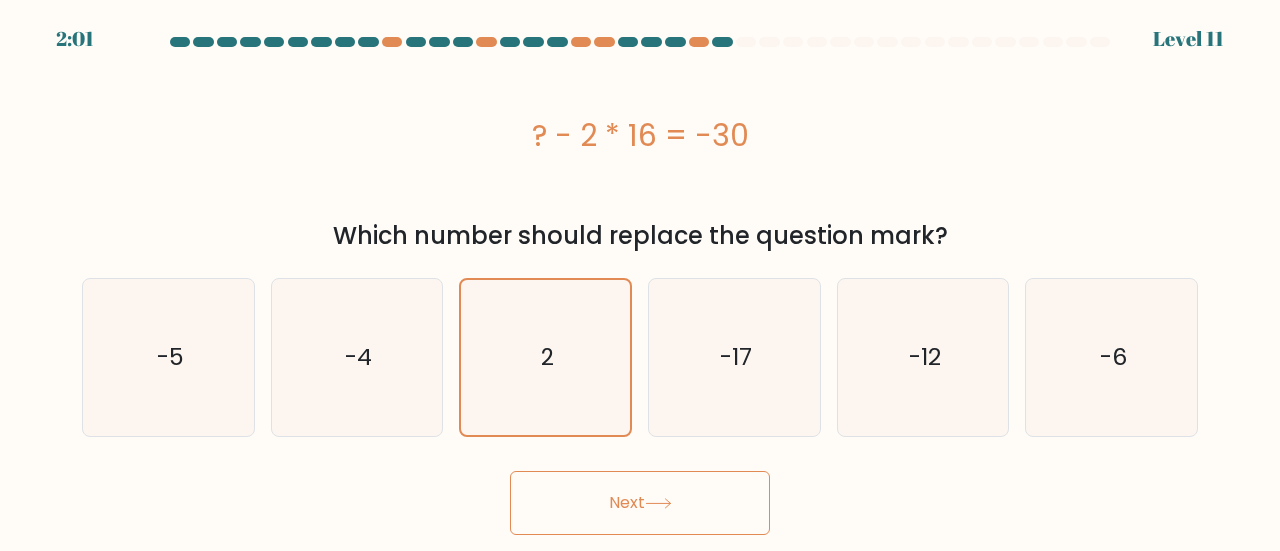 click on "Next" at bounding box center (640, 503) 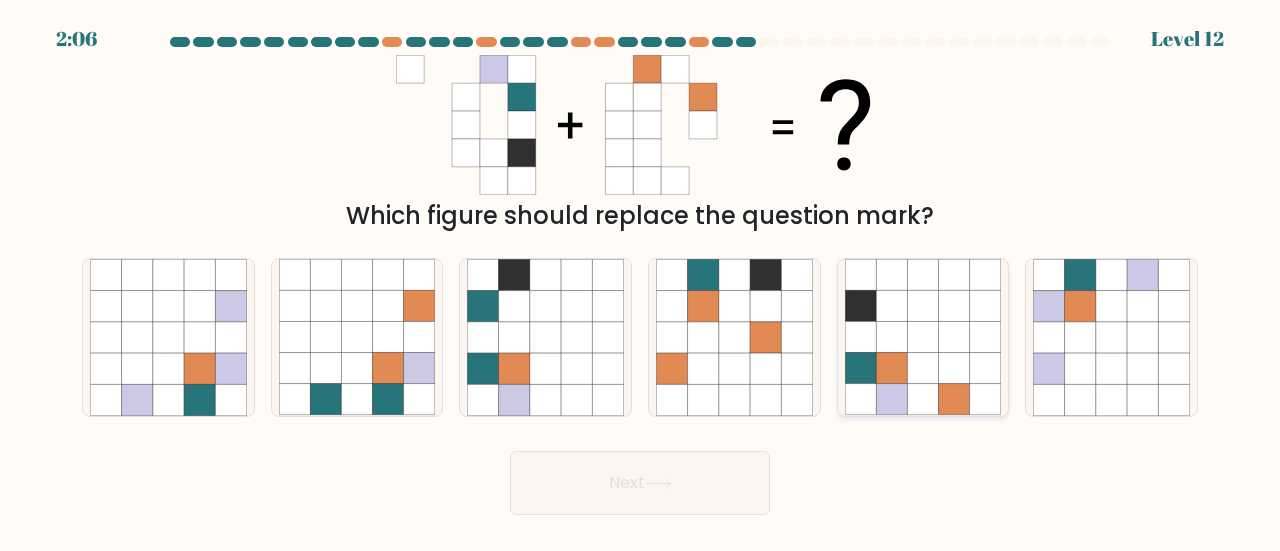 click 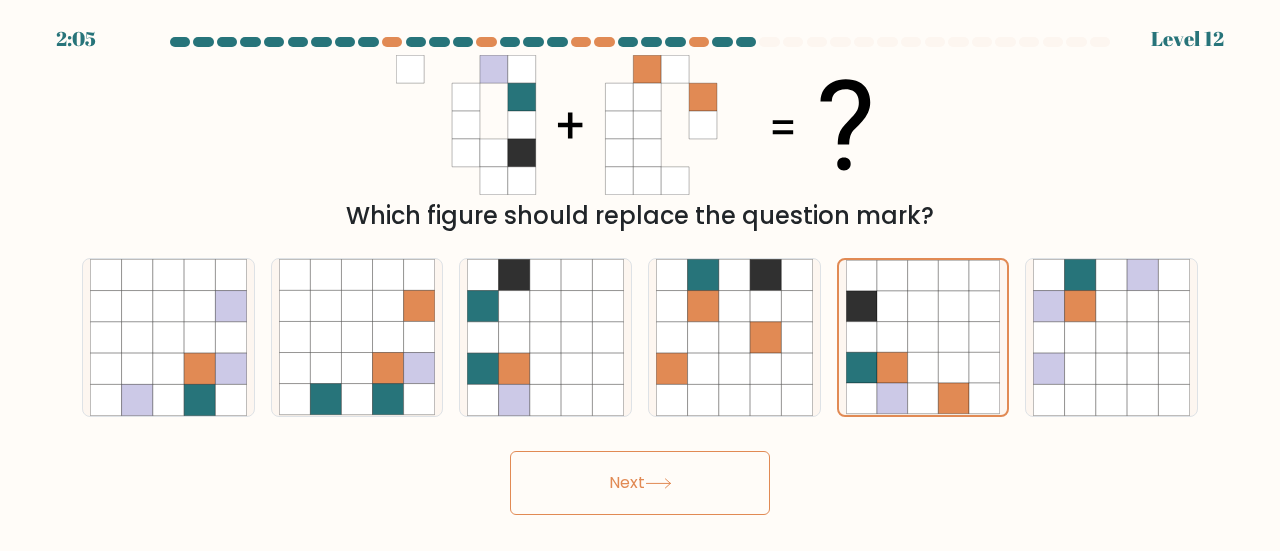 click on "Next" at bounding box center [640, 483] 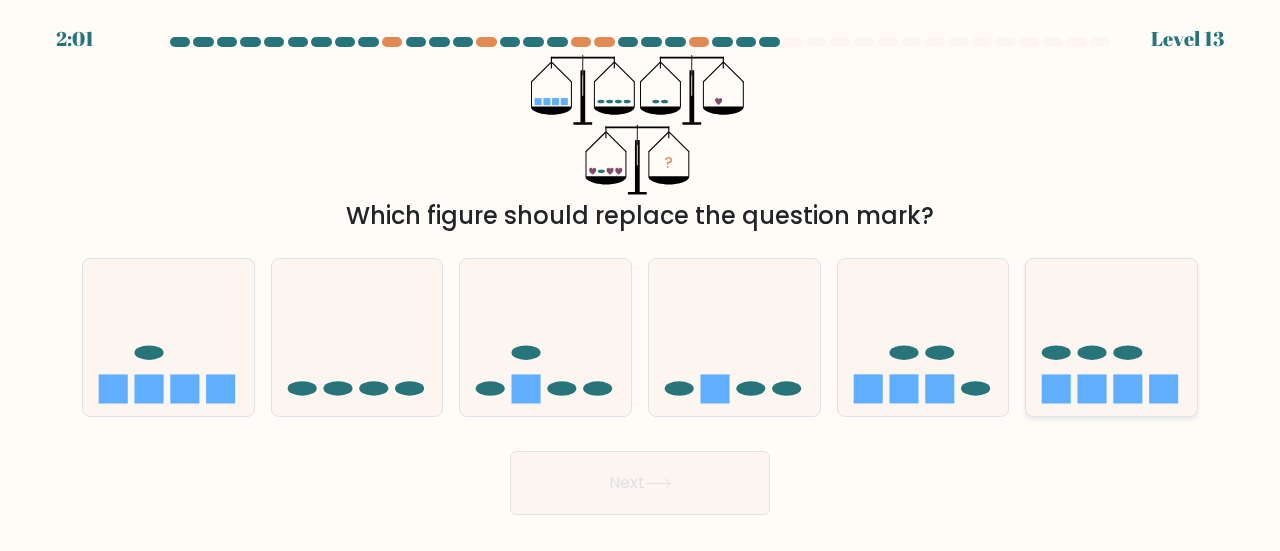 click 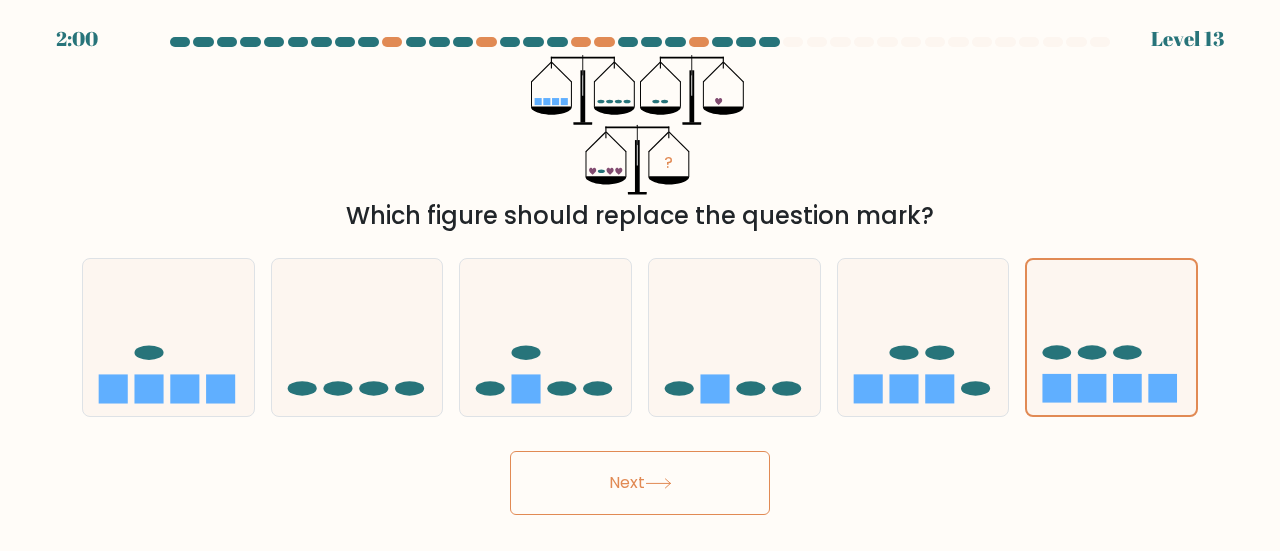 click 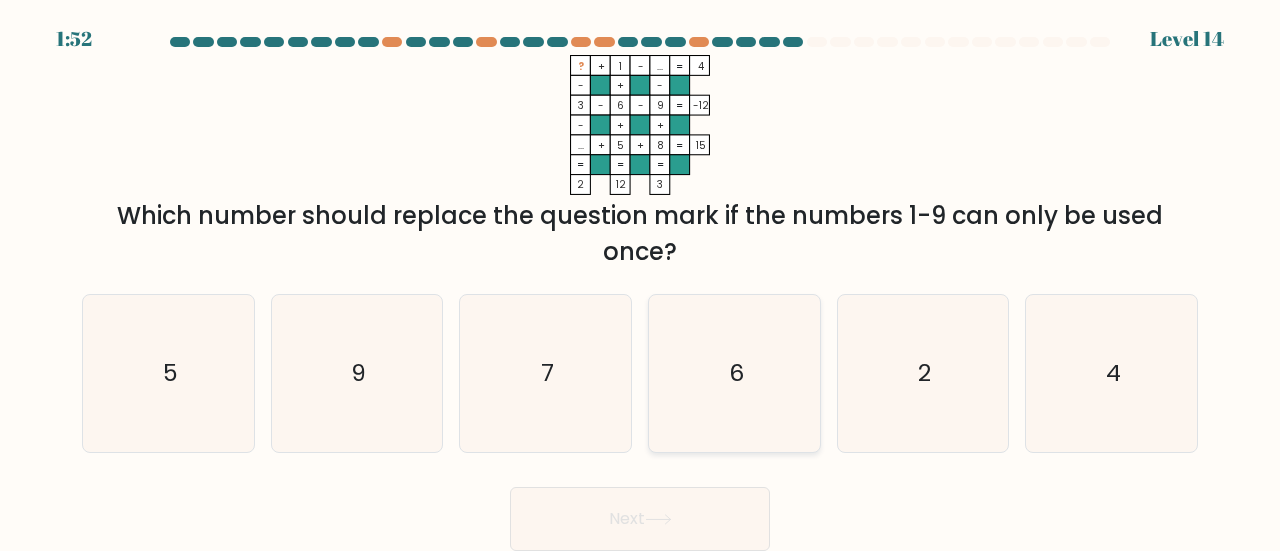 click on "6" 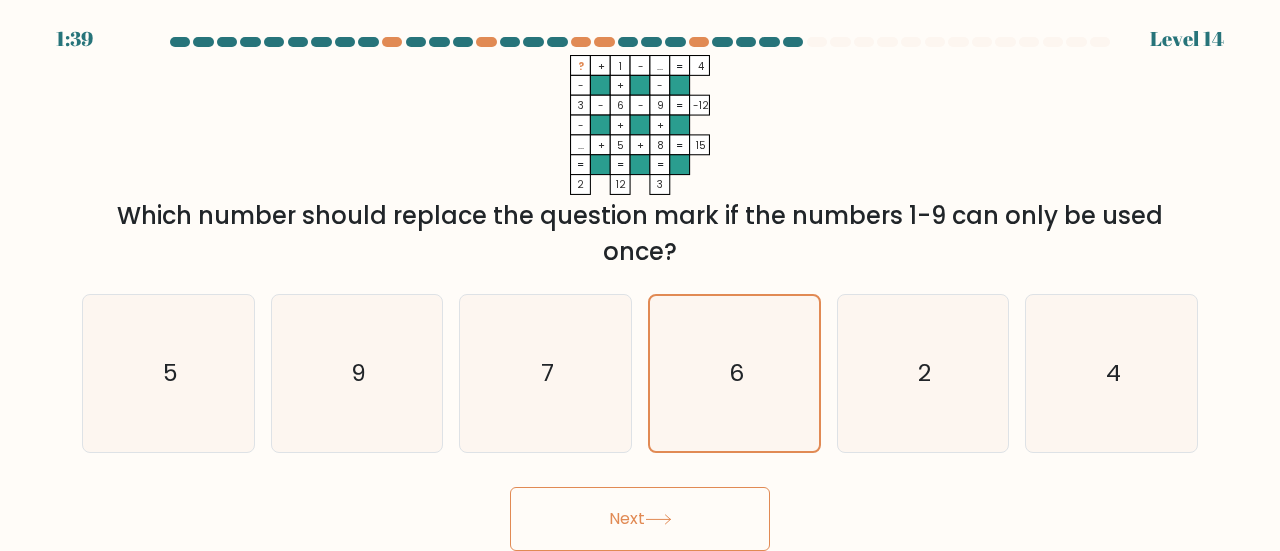 click on "Next" at bounding box center (640, 519) 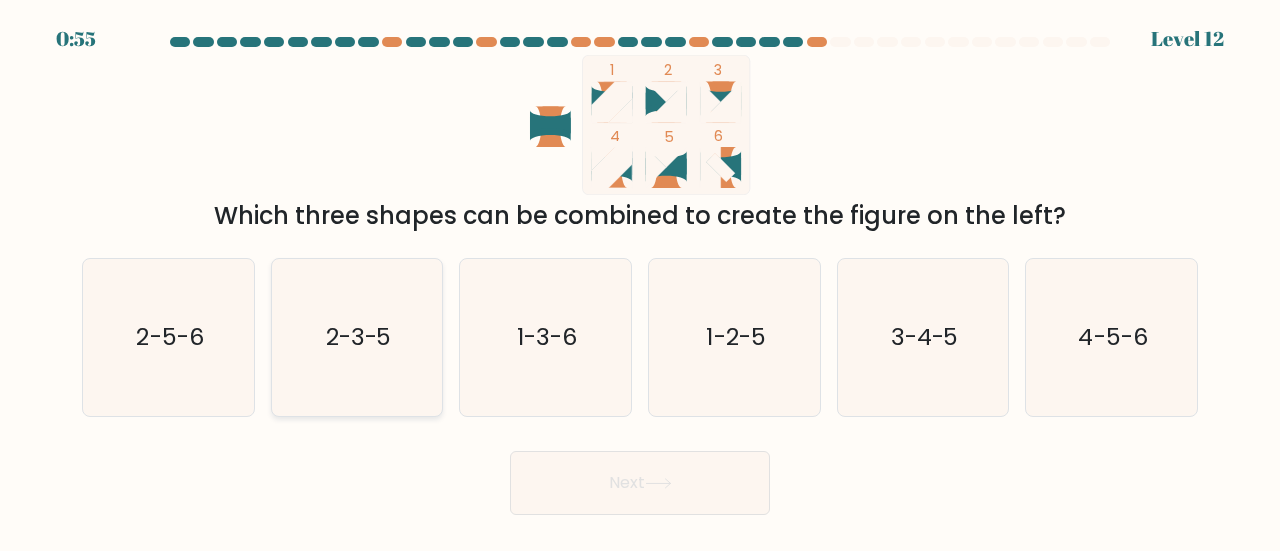 click on "2-3-5" 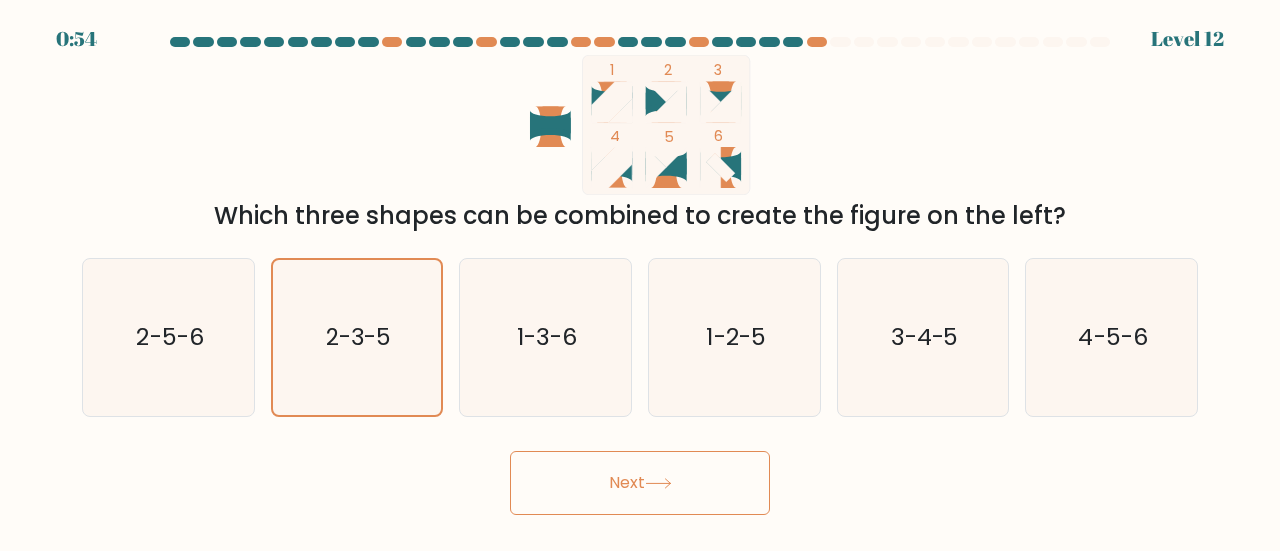 click on "Next" at bounding box center (640, 483) 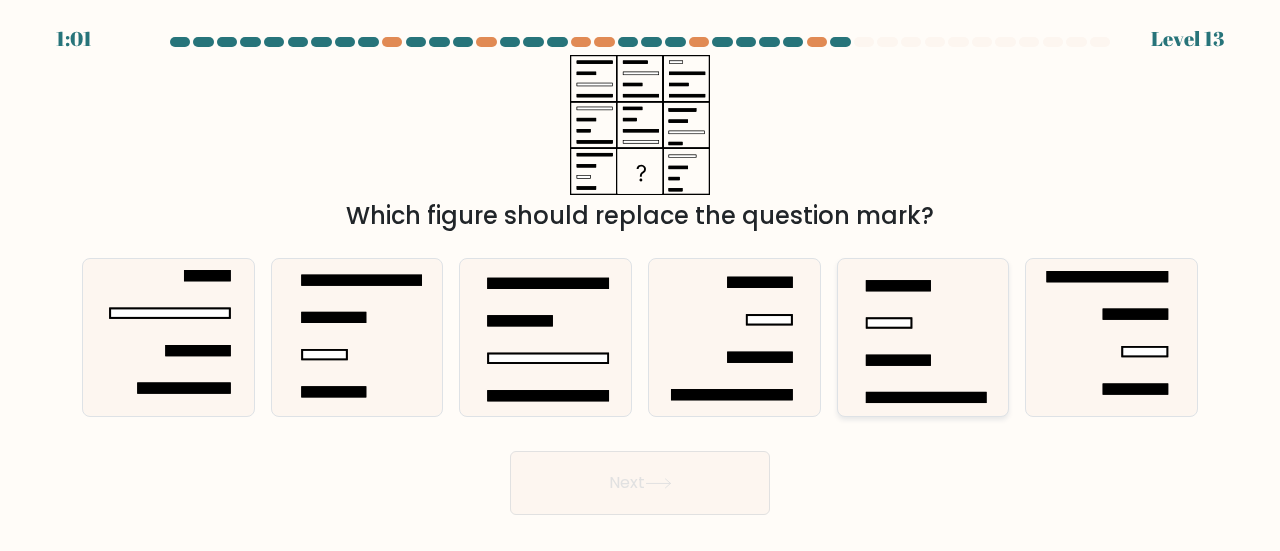 click 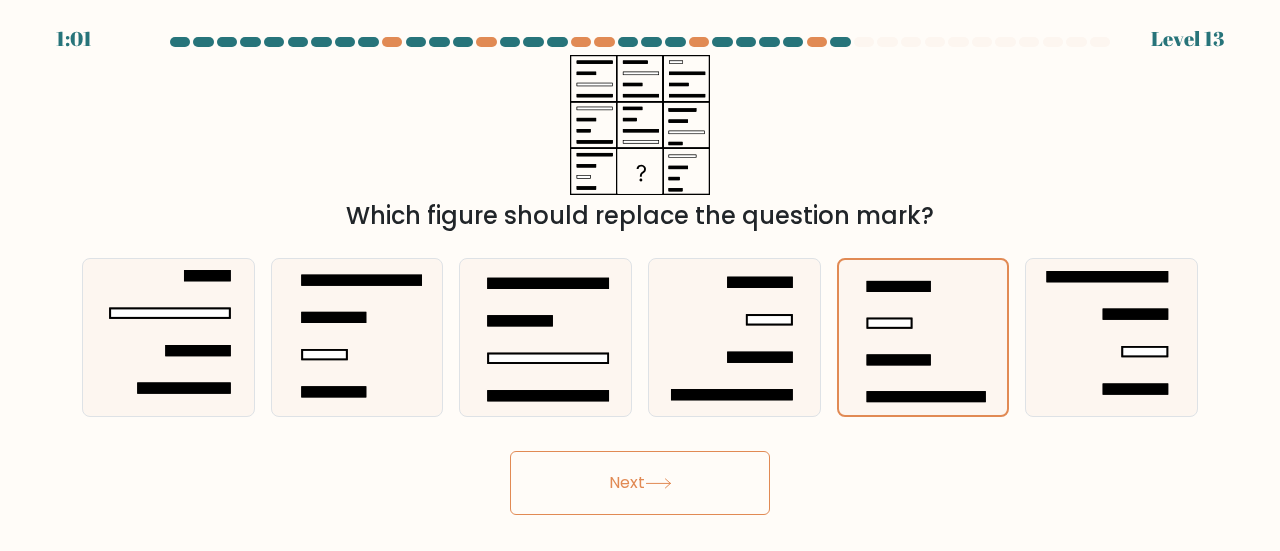 click on "Next" at bounding box center [640, 483] 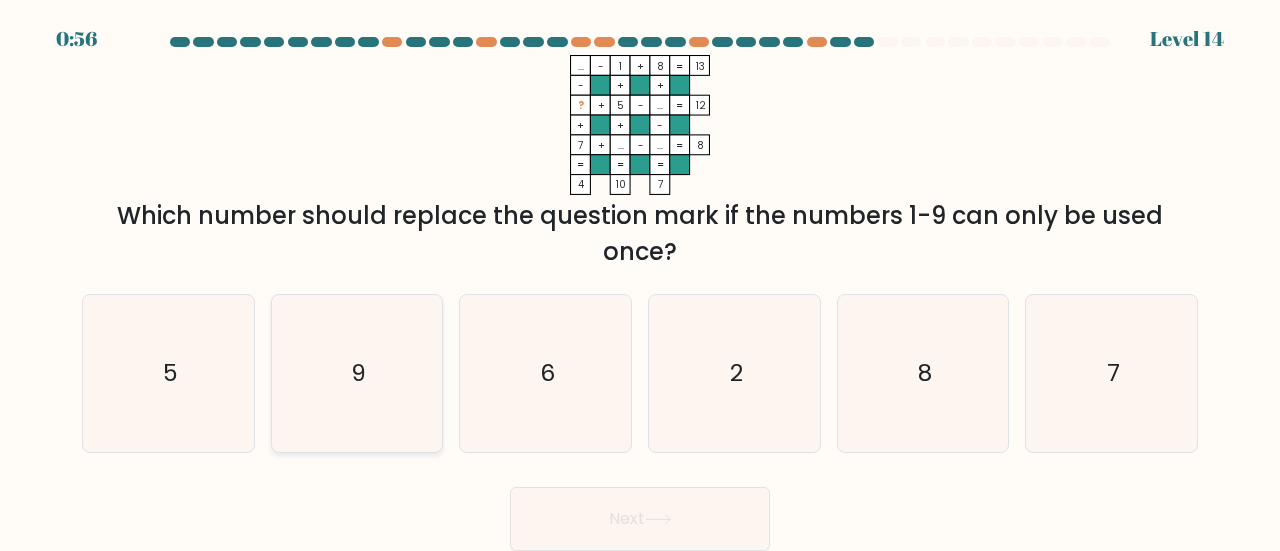 click on "9" 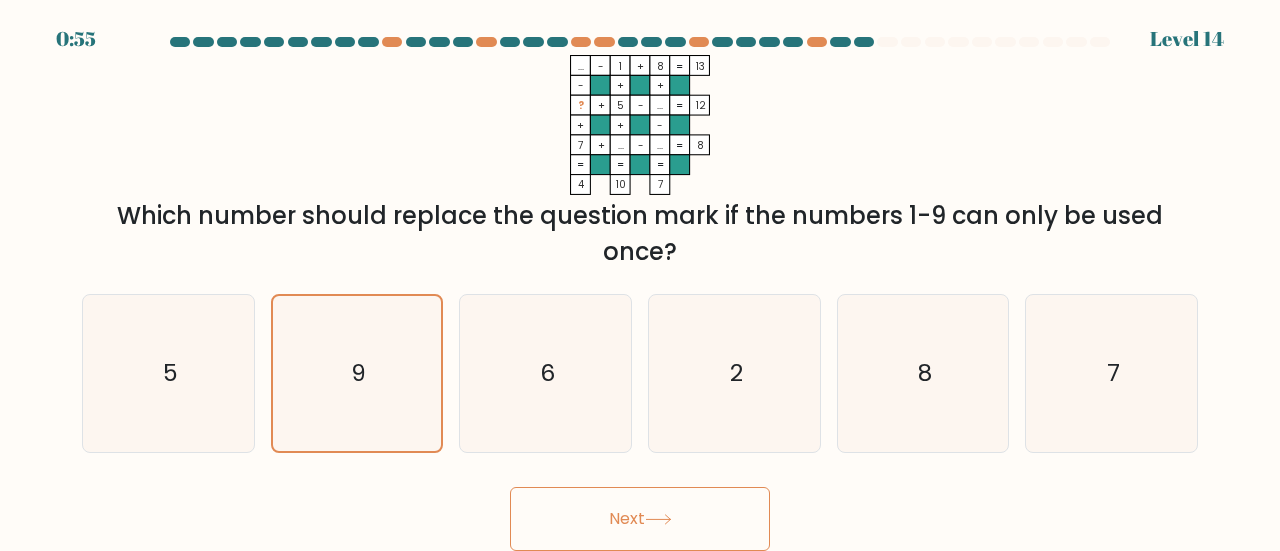 click on "Next" at bounding box center (640, 519) 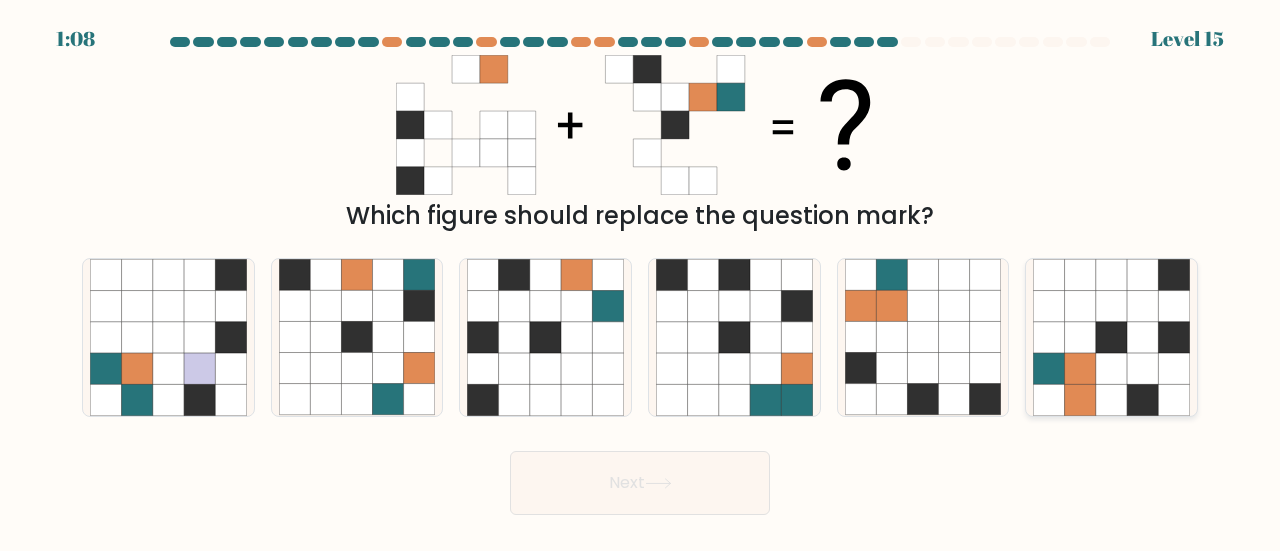 click 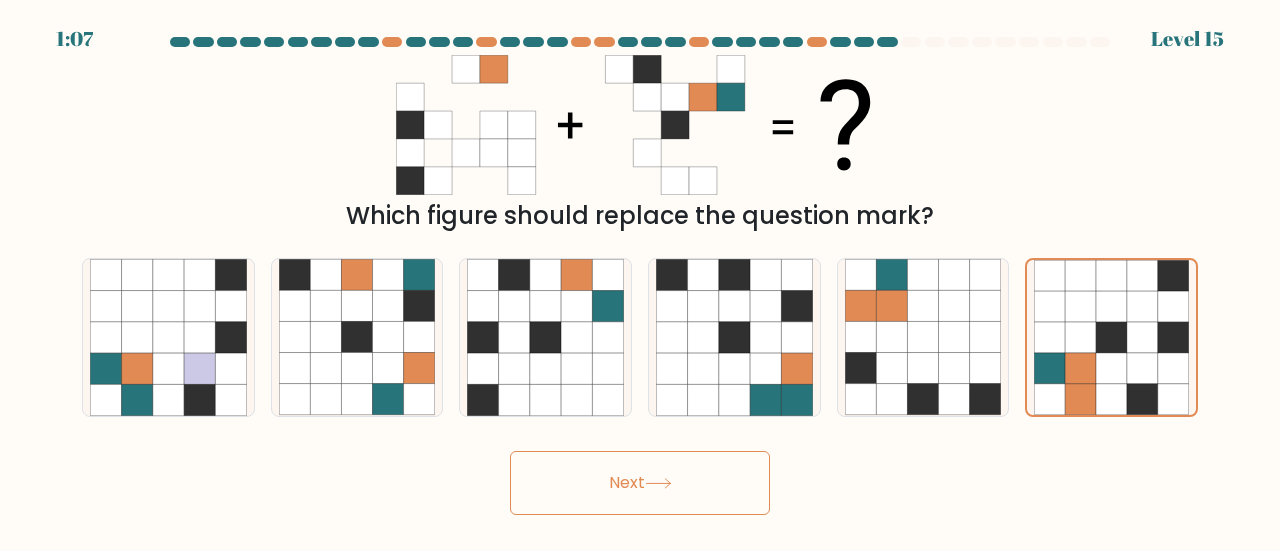 click on "Next" at bounding box center (640, 483) 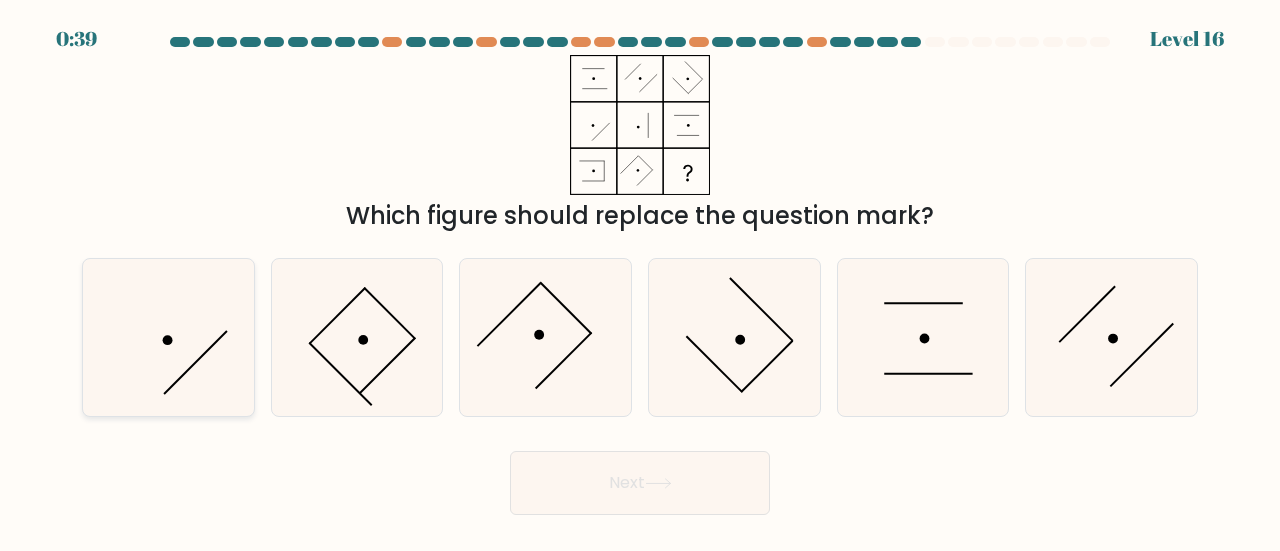 click 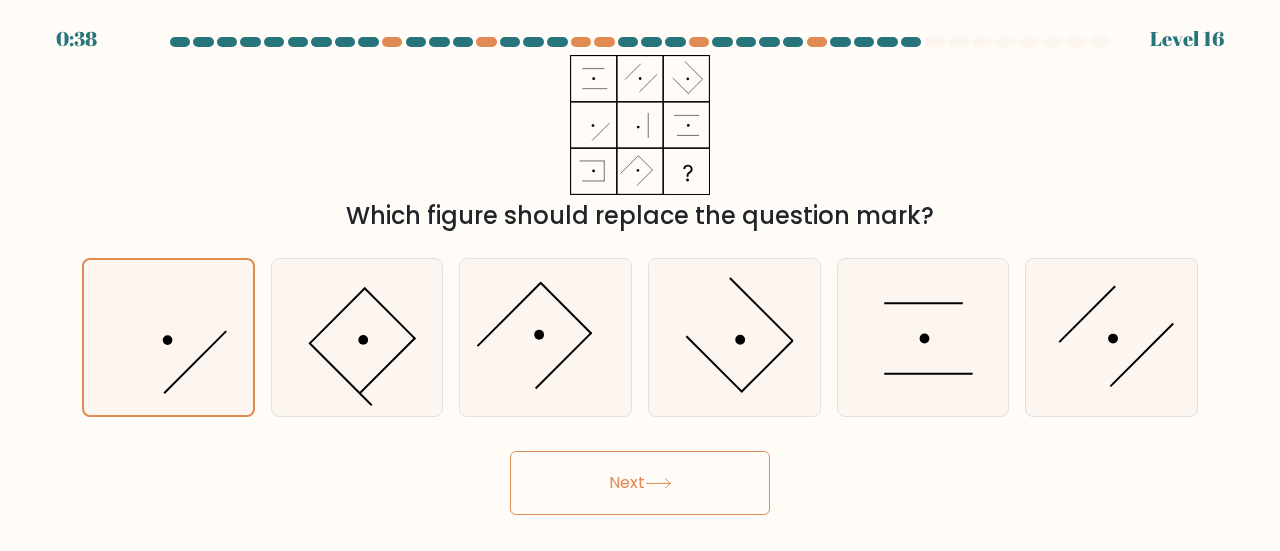 click on "Next" at bounding box center (640, 483) 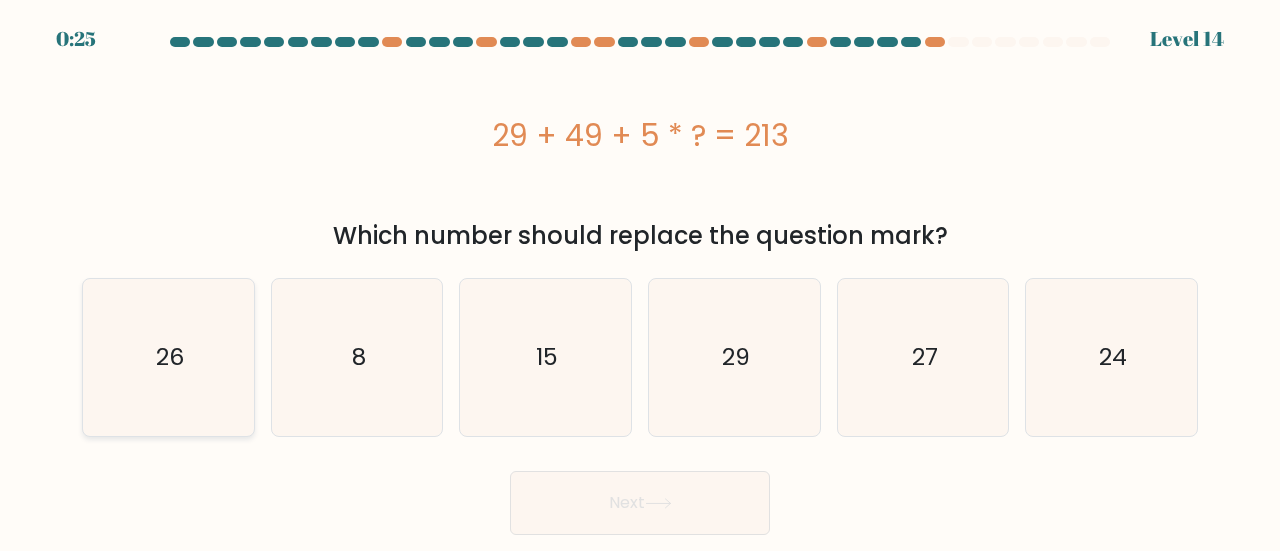 click on "26" 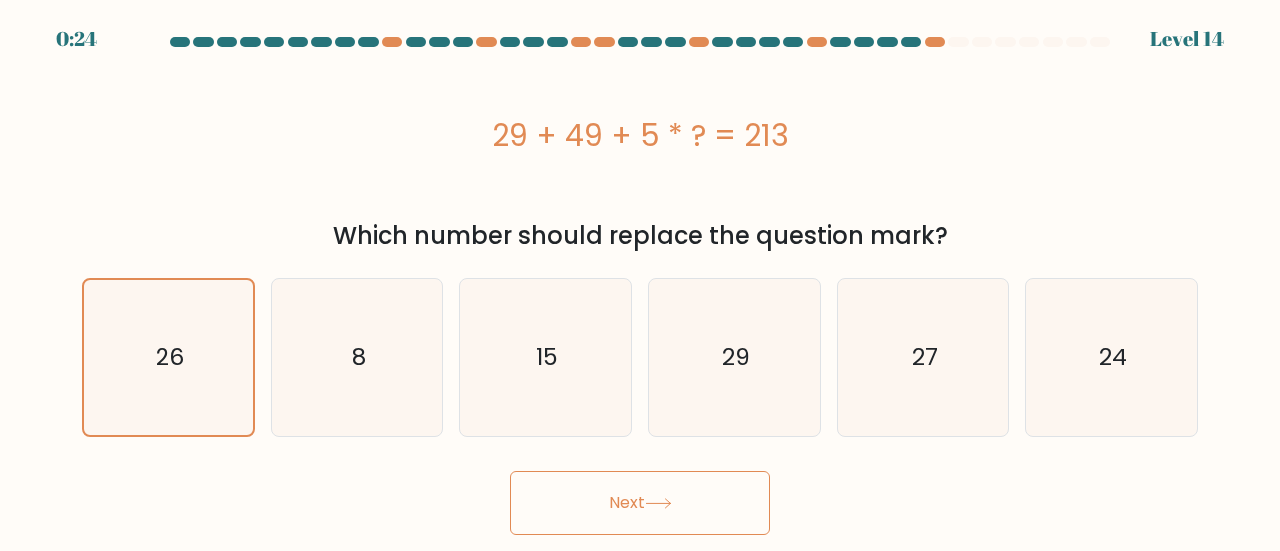 click on "Next" at bounding box center [640, 503] 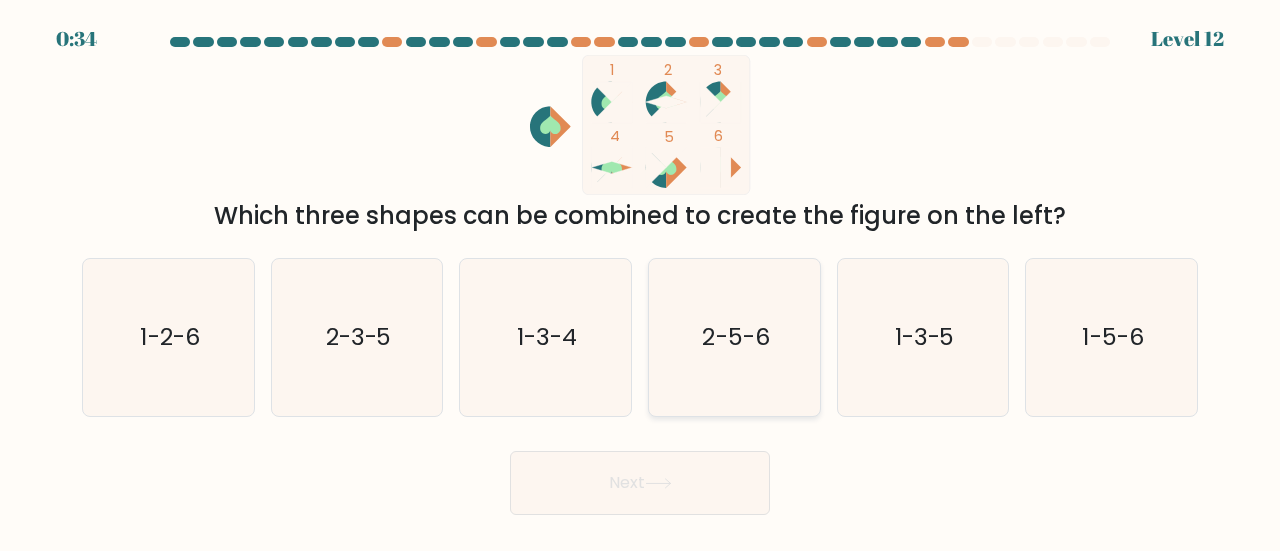 click on "2-5-6" 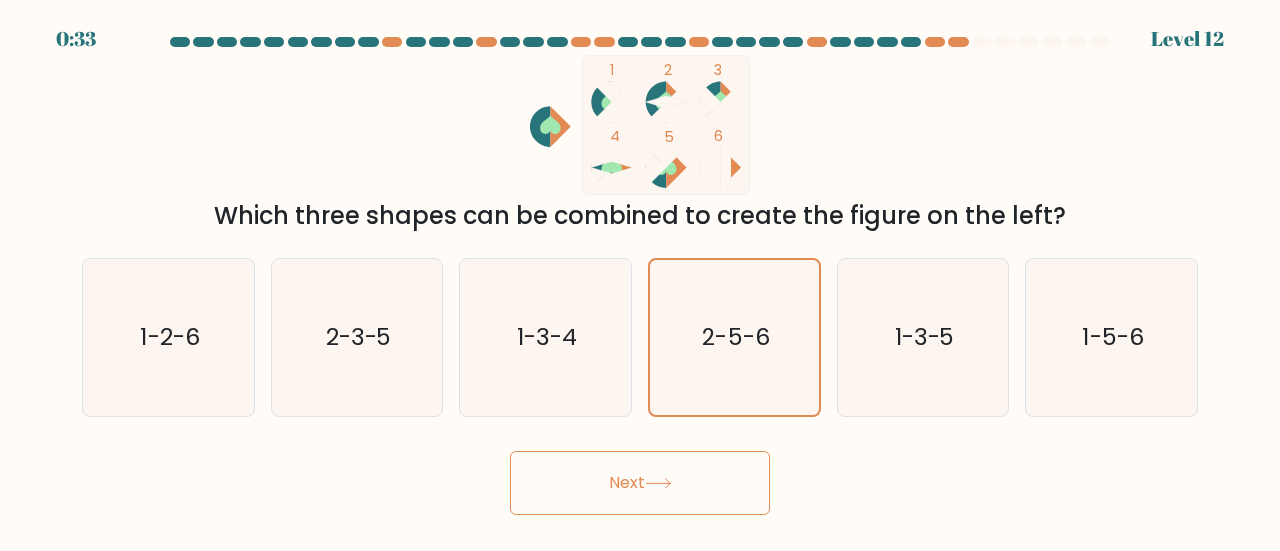 click on "Next" at bounding box center (640, 483) 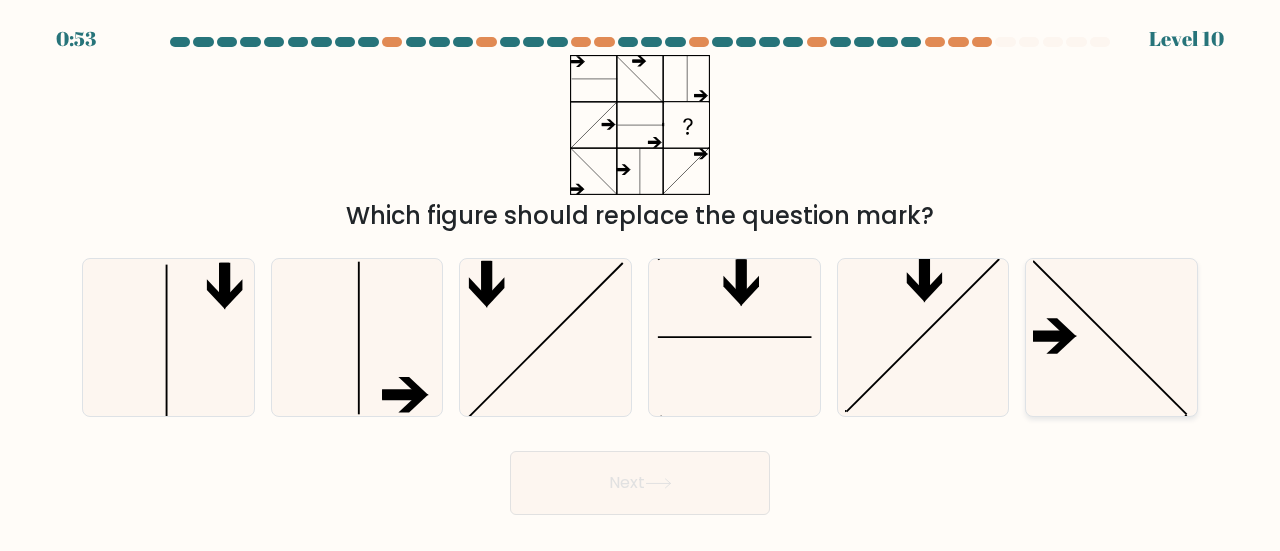 click 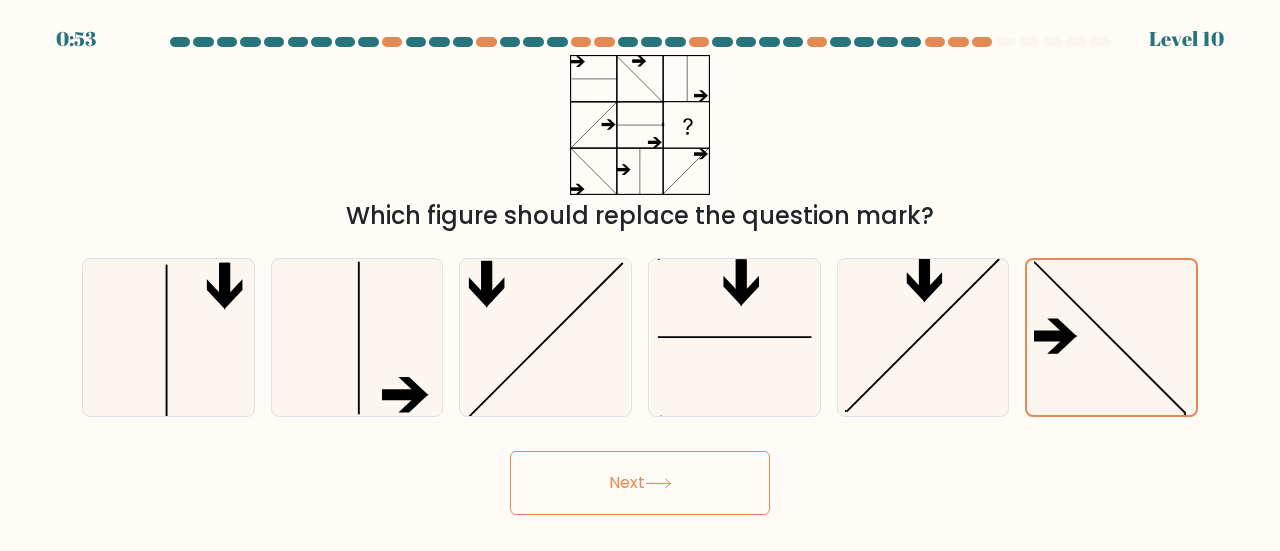 click on "Next" at bounding box center (640, 483) 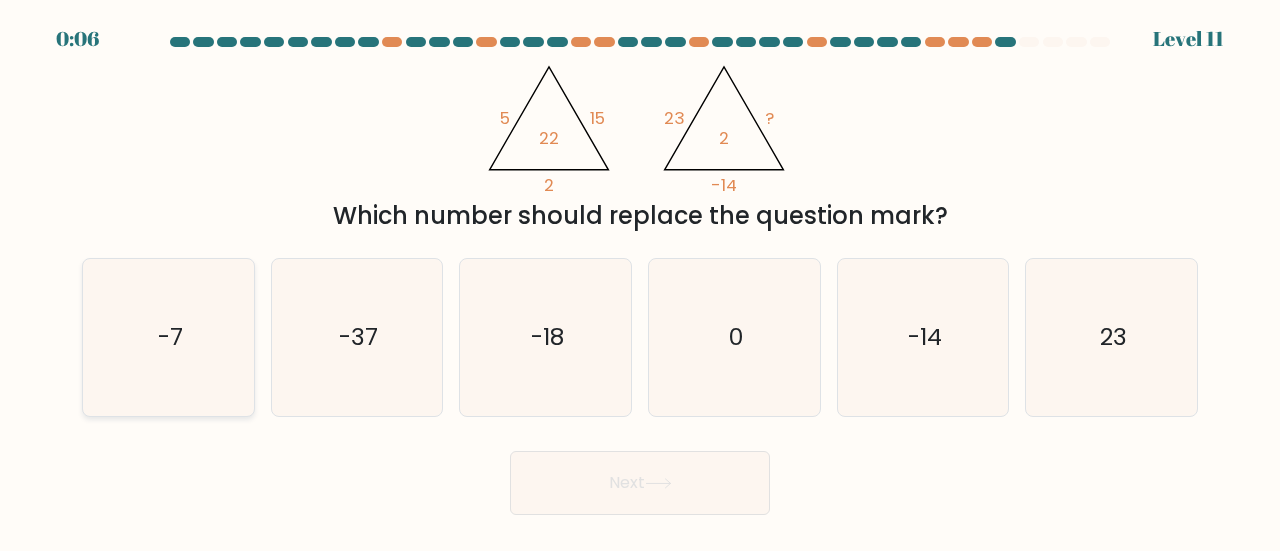 click on "-7" 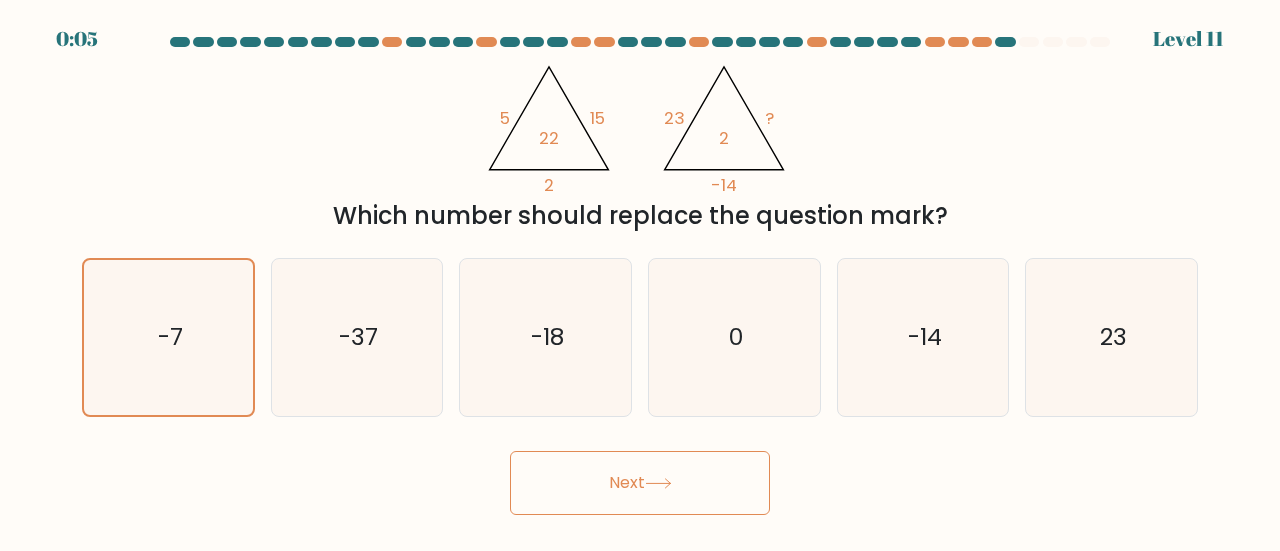 click on "Next" at bounding box center (640, 483) 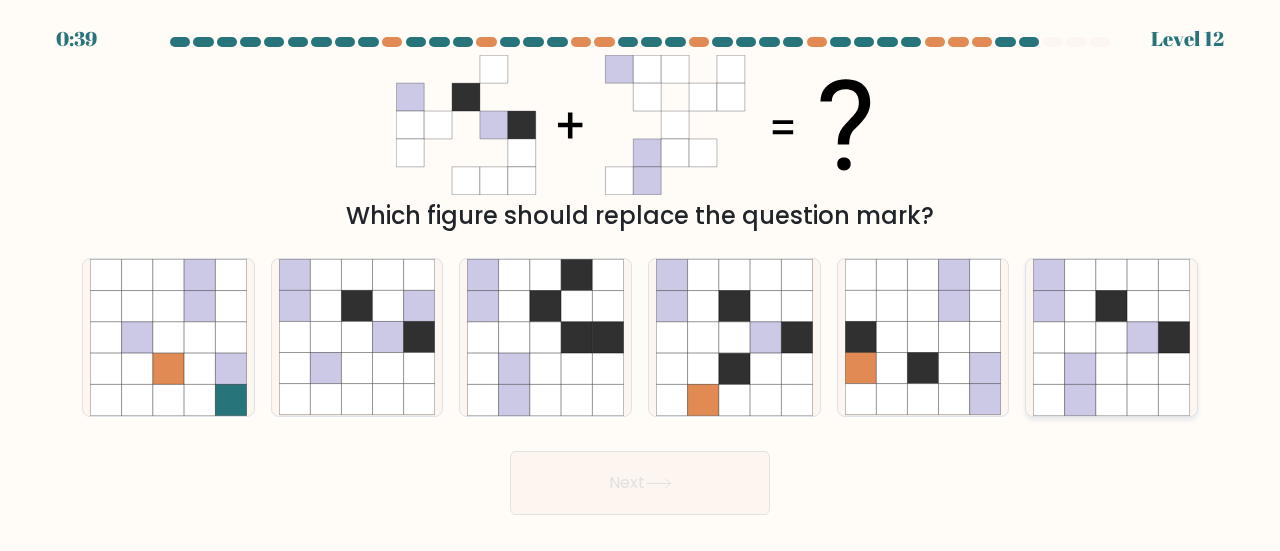 click 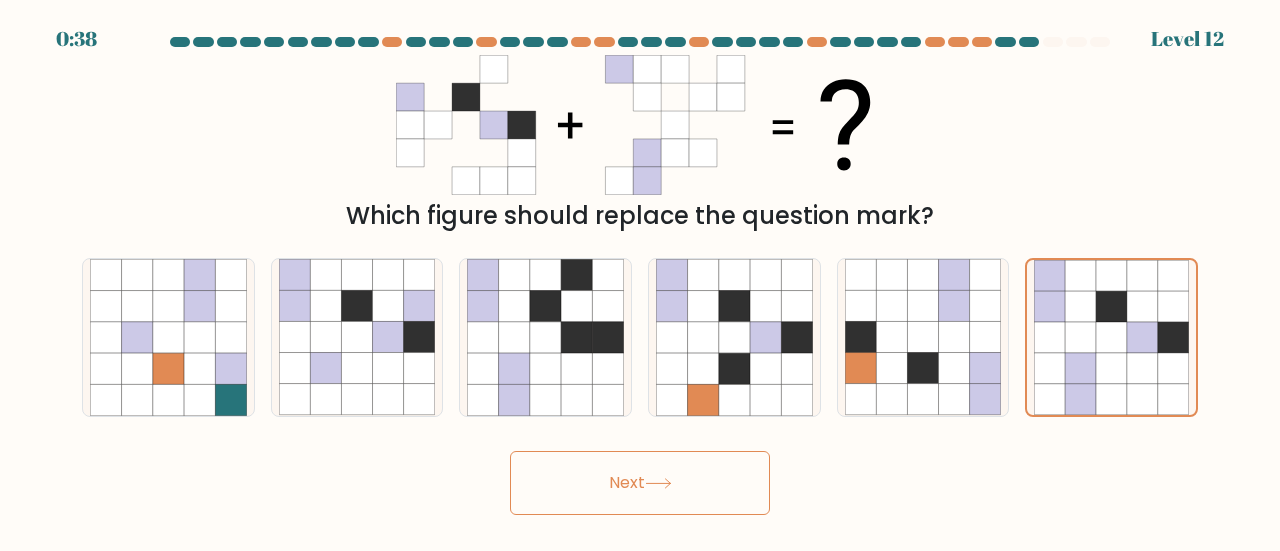 click on "Next" at bounding box center [640, 483] 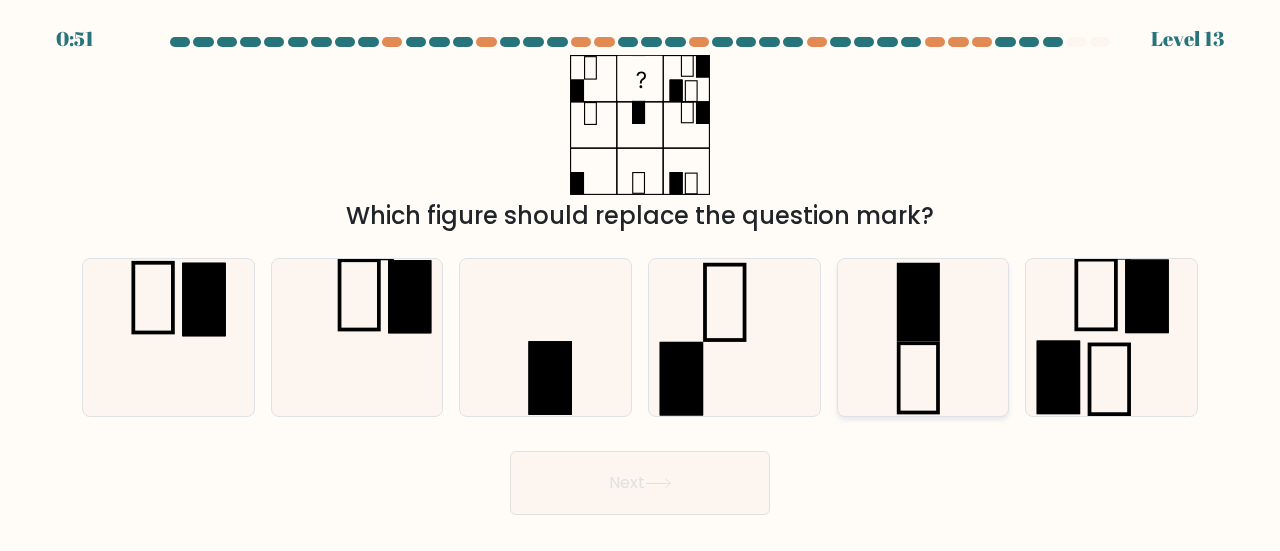 click 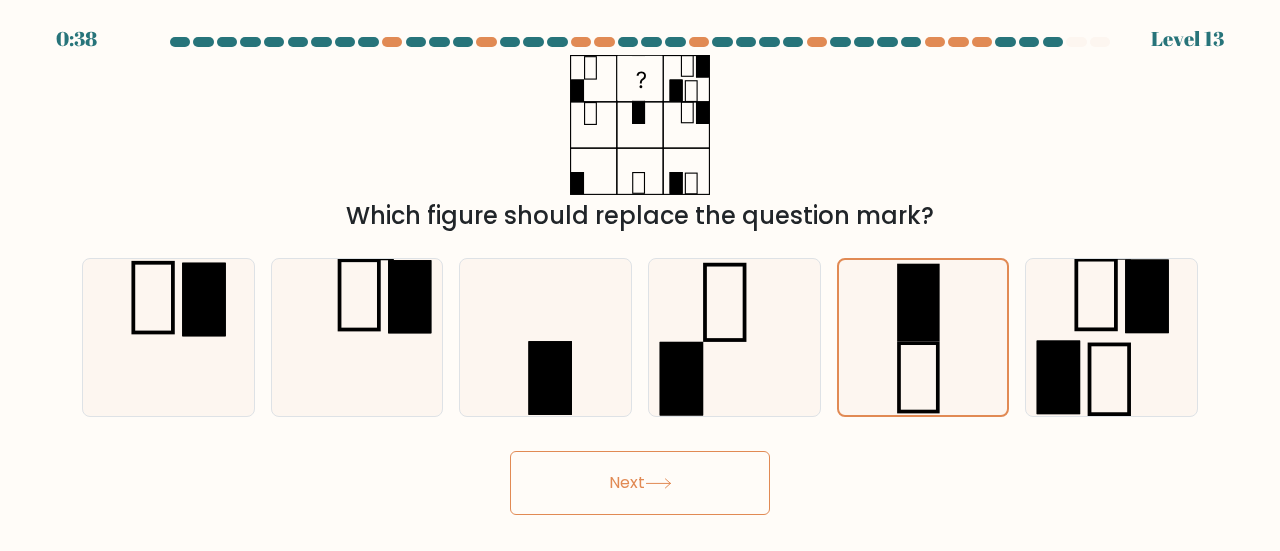 click on "Next" at bounding box center [640, 483] 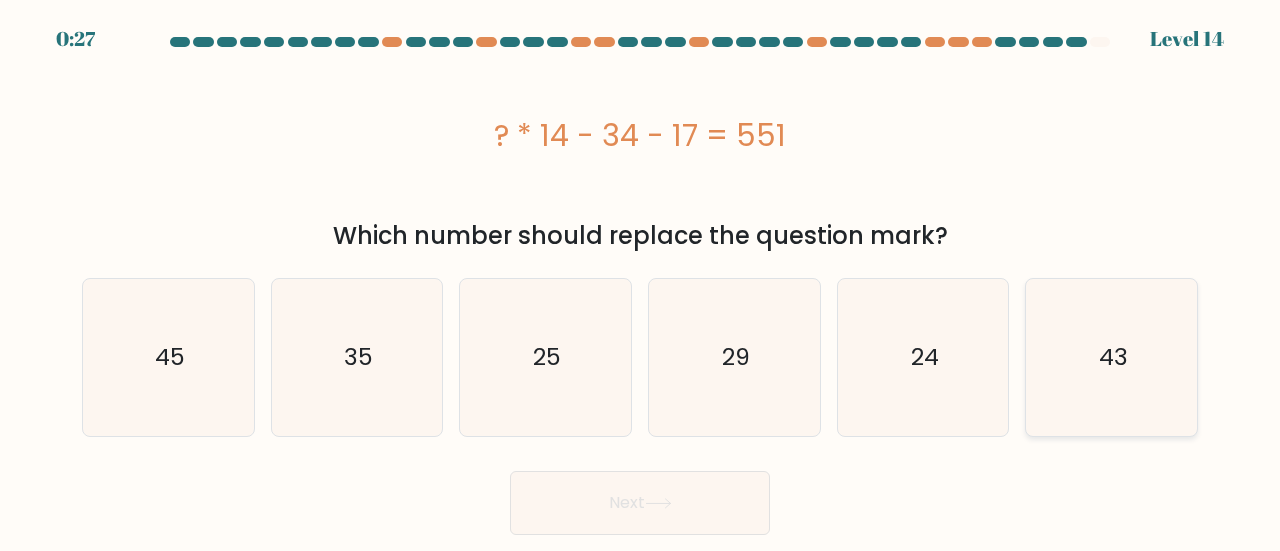 click on "43" 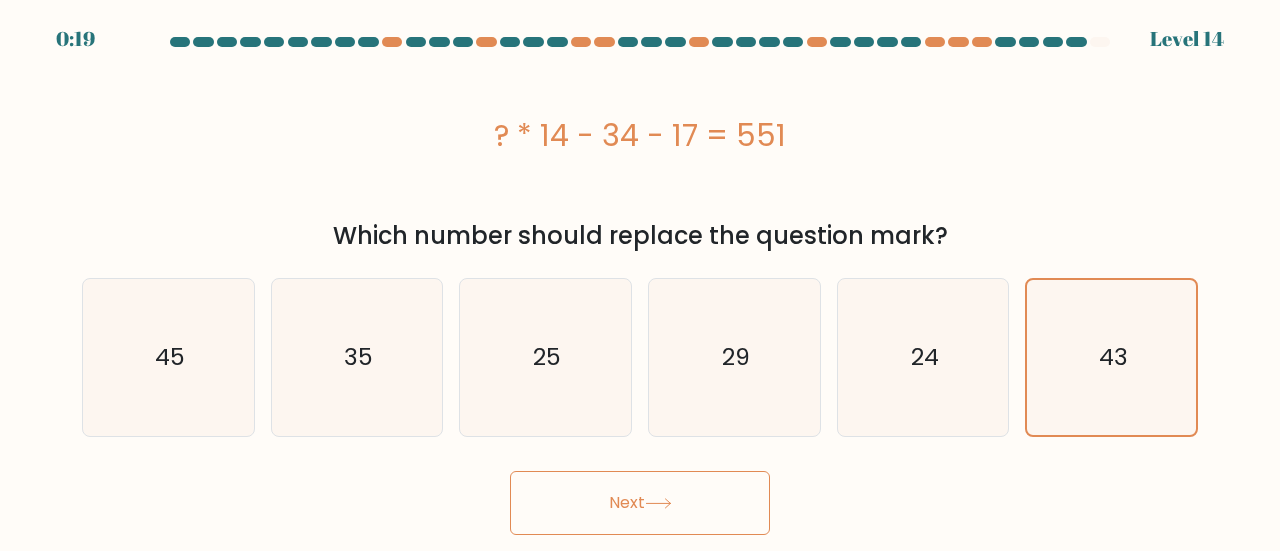 click on "Next" at bounding box center [640, 503] 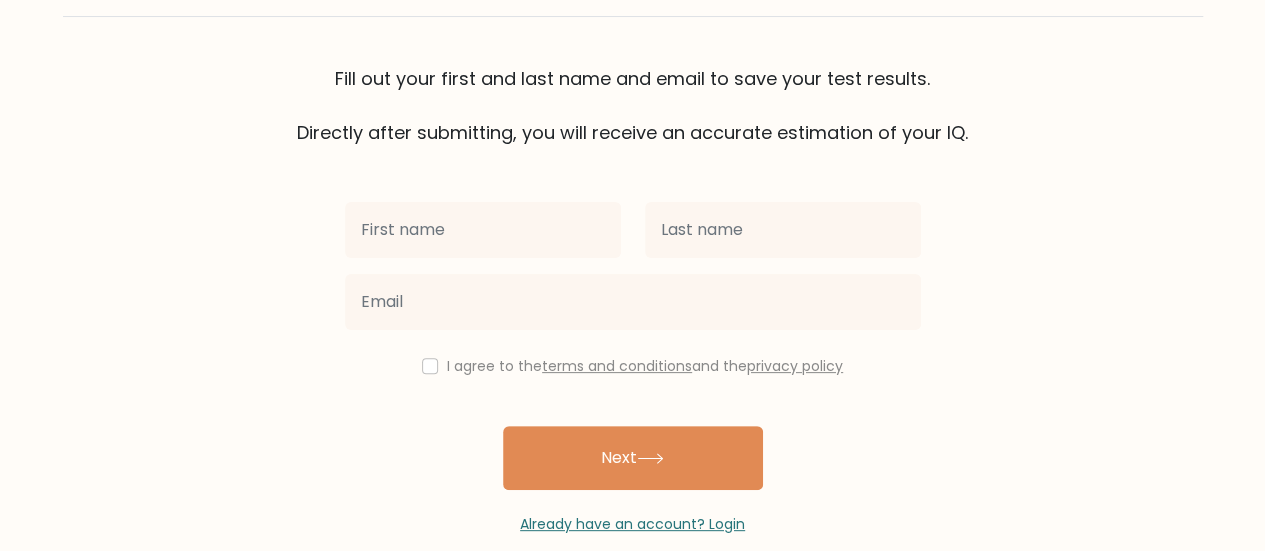 scroll, scrollTop: 149, scrollLeft: 0, axis: vertical 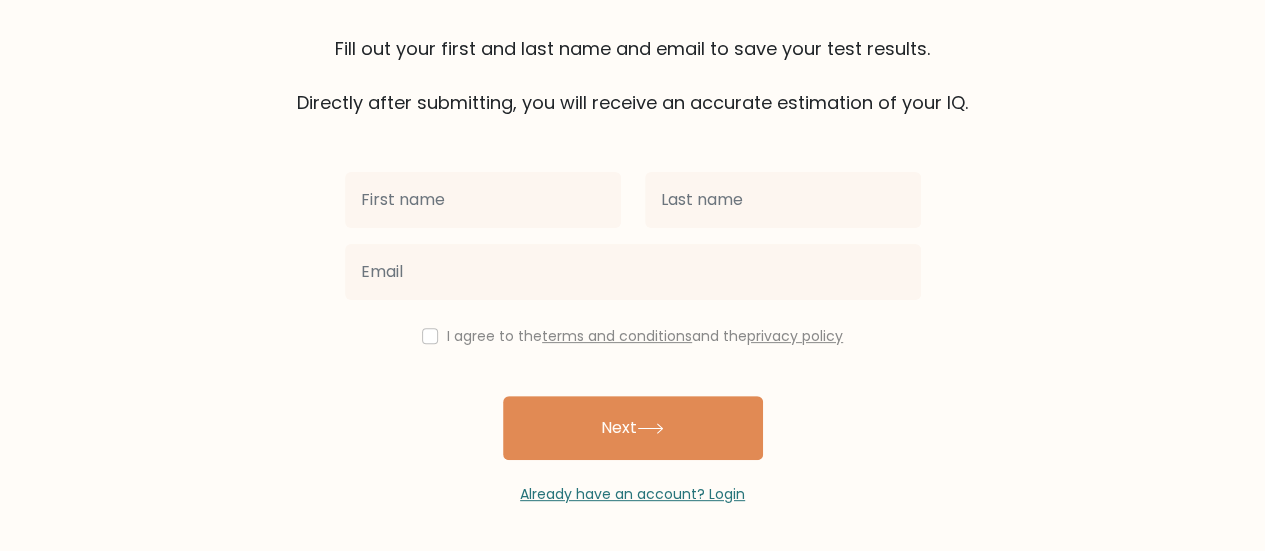 click at bounding box center [483, 200] 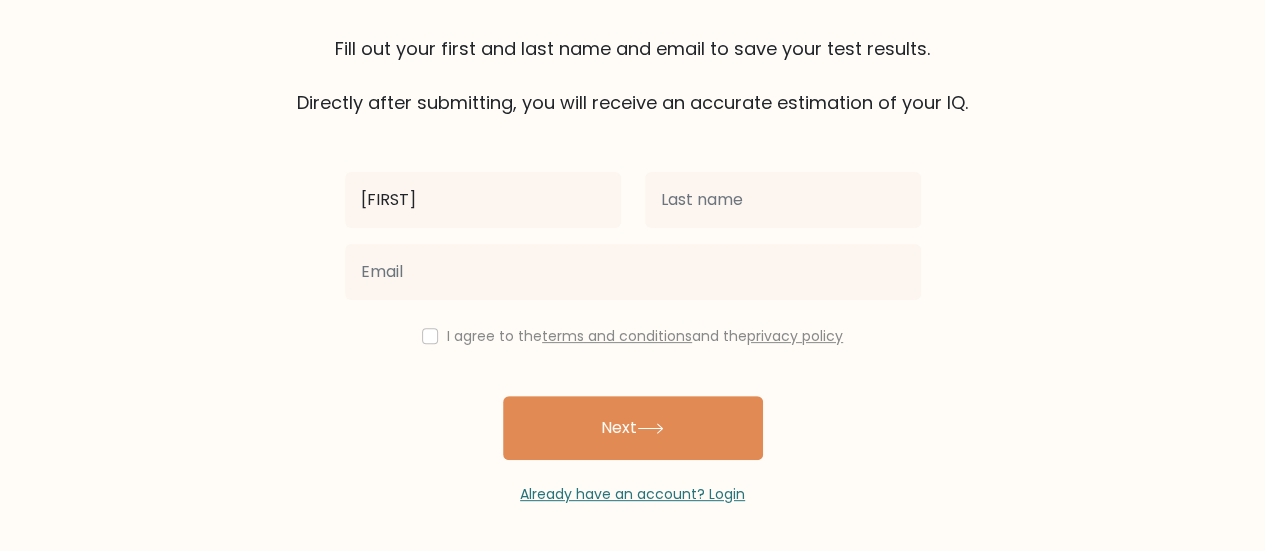 type on "[FIRST]" 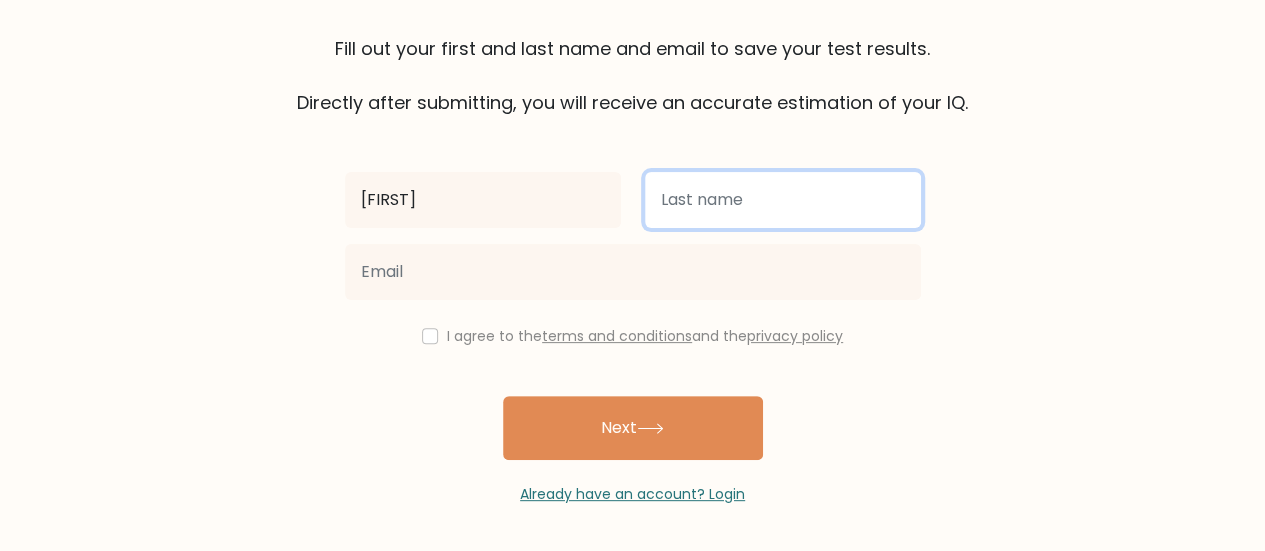 click at bounding box center (783, 200) 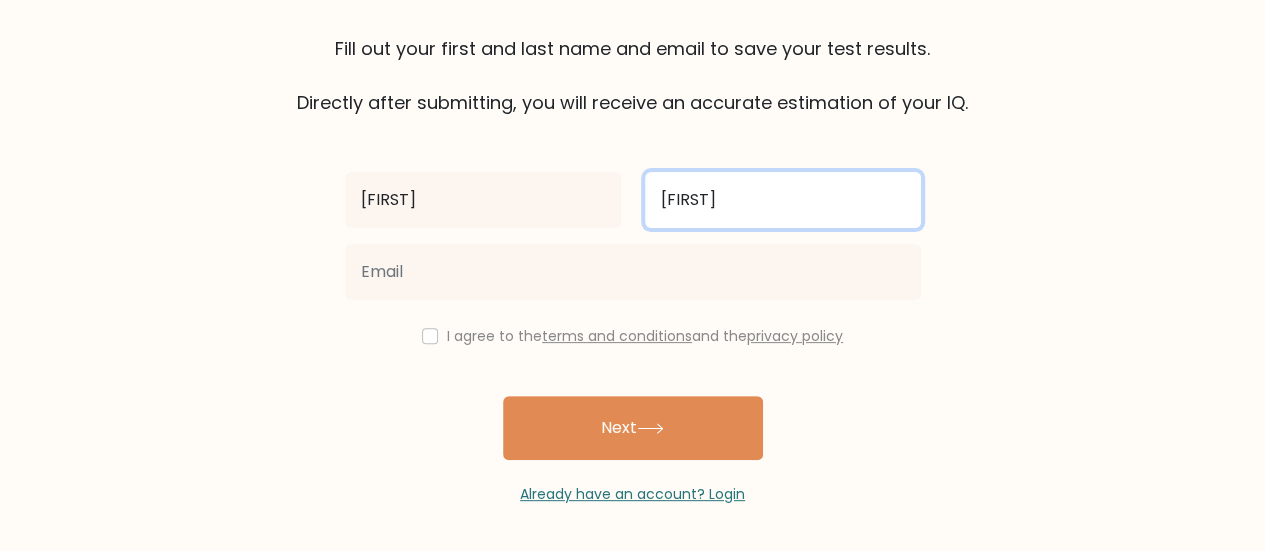 type on "[FIRST]" 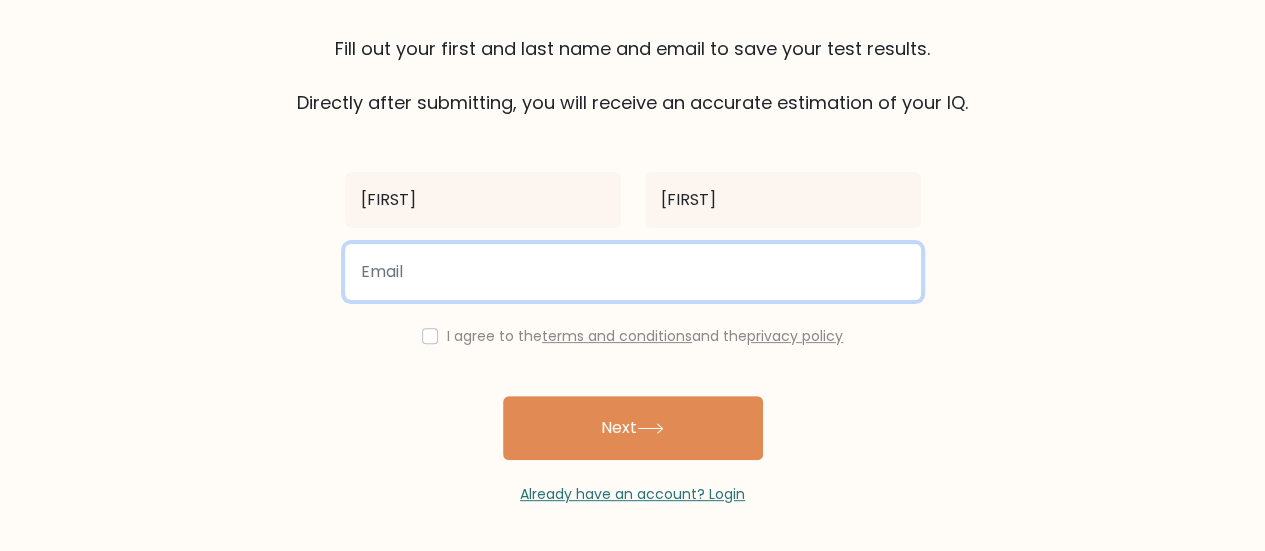 click at bounding box center [633, 272] 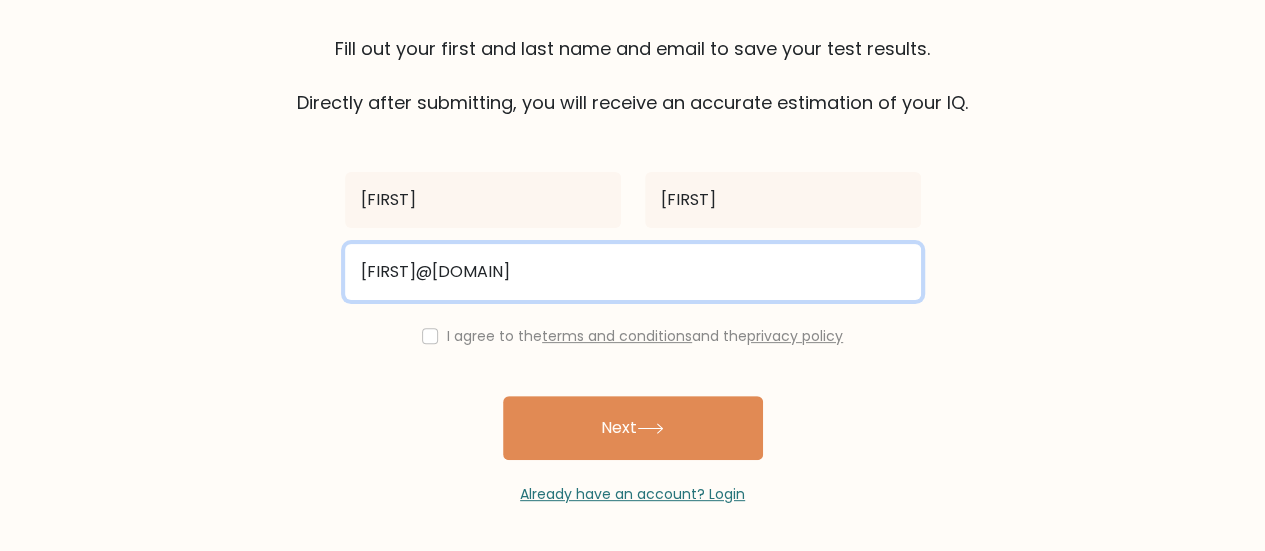 type on "[FIRST]@[DOMAIN]" 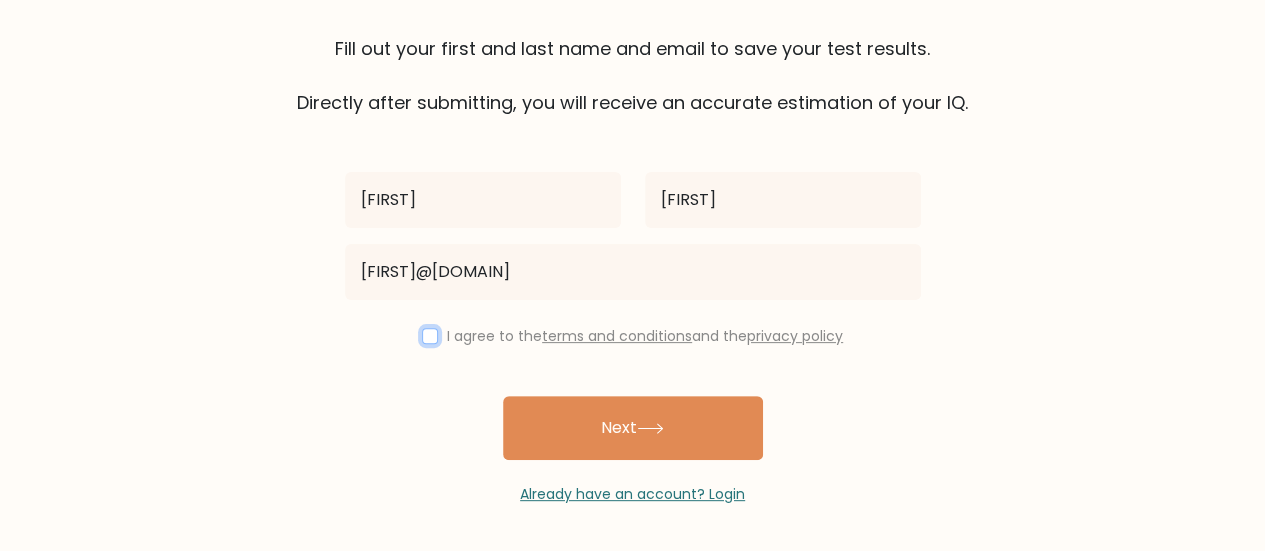 click at bounding box center (430, 336) 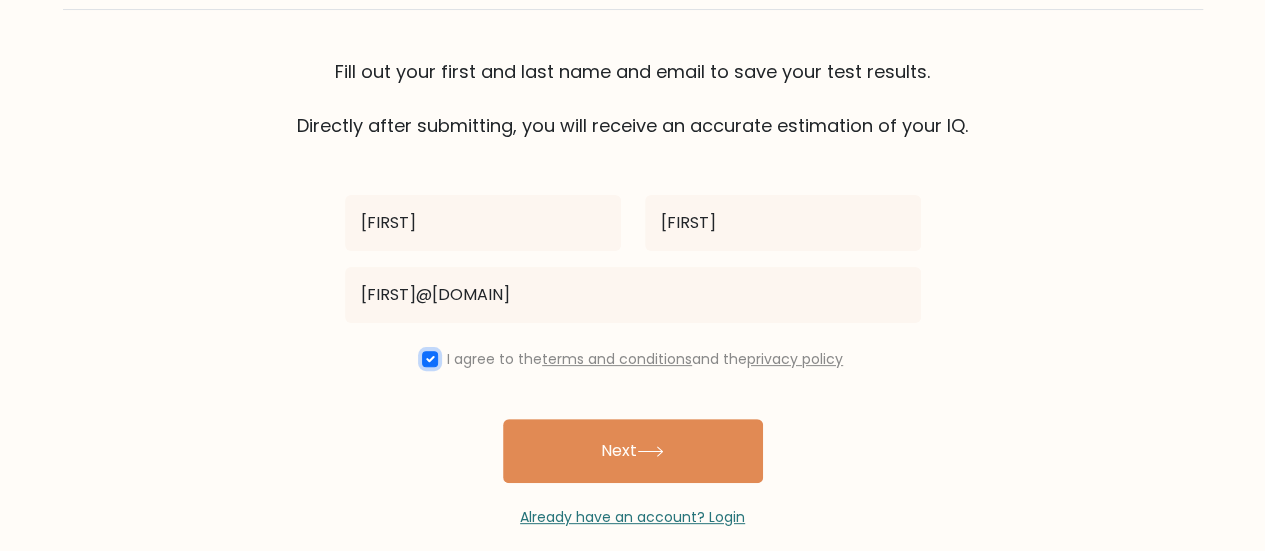 scroll, scrollTop: 149, scrollLeft: 0, axis: vertical 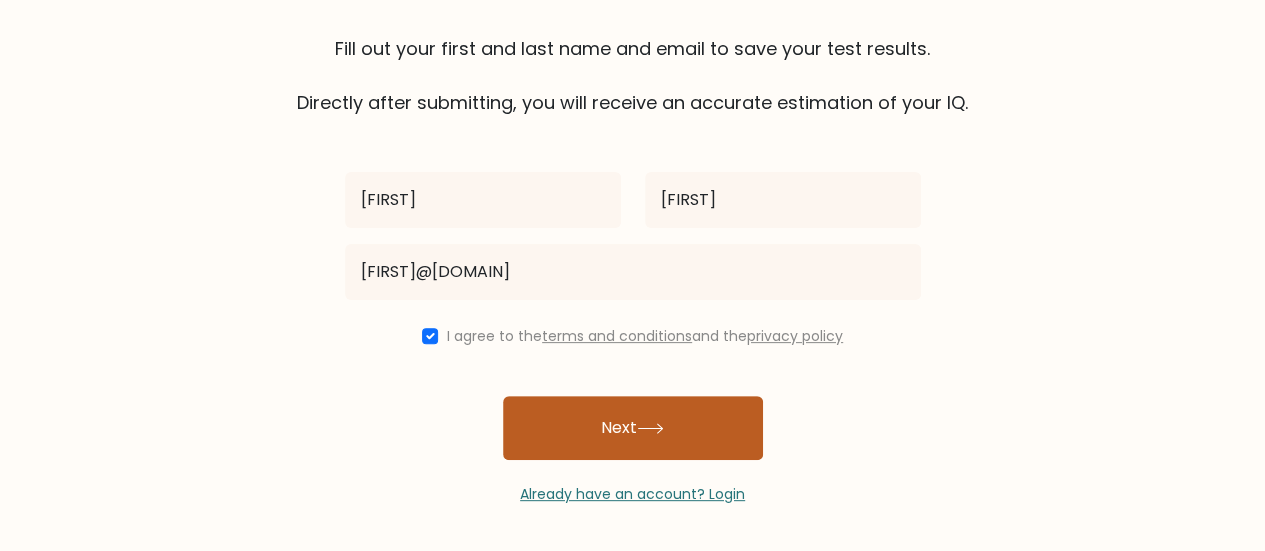 click on "Next" at bounding box center [633, 428] 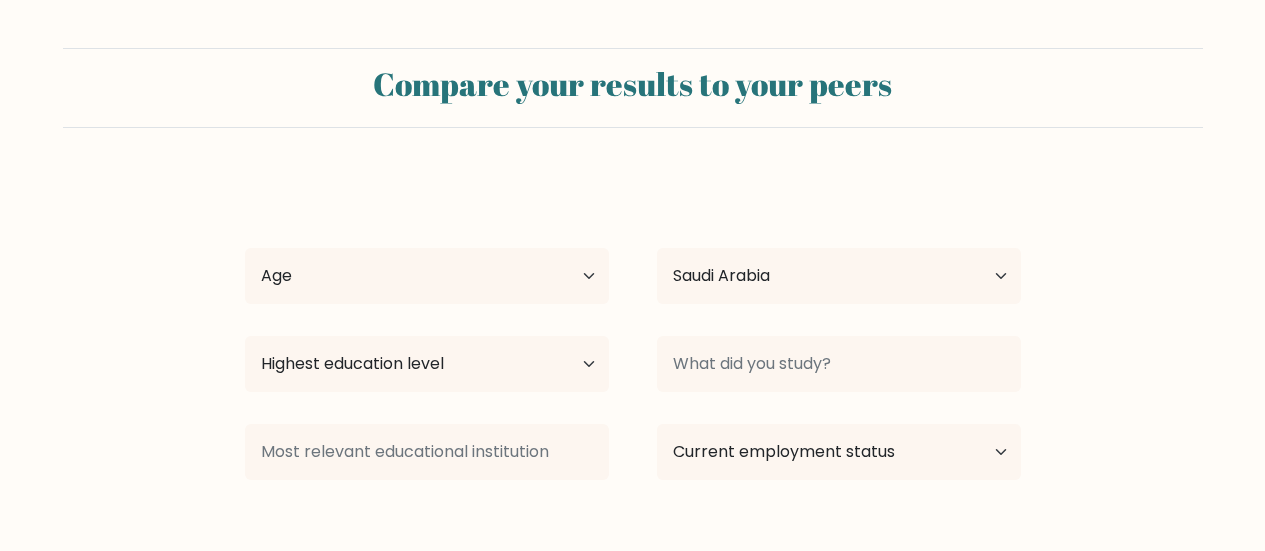 select on "SA" 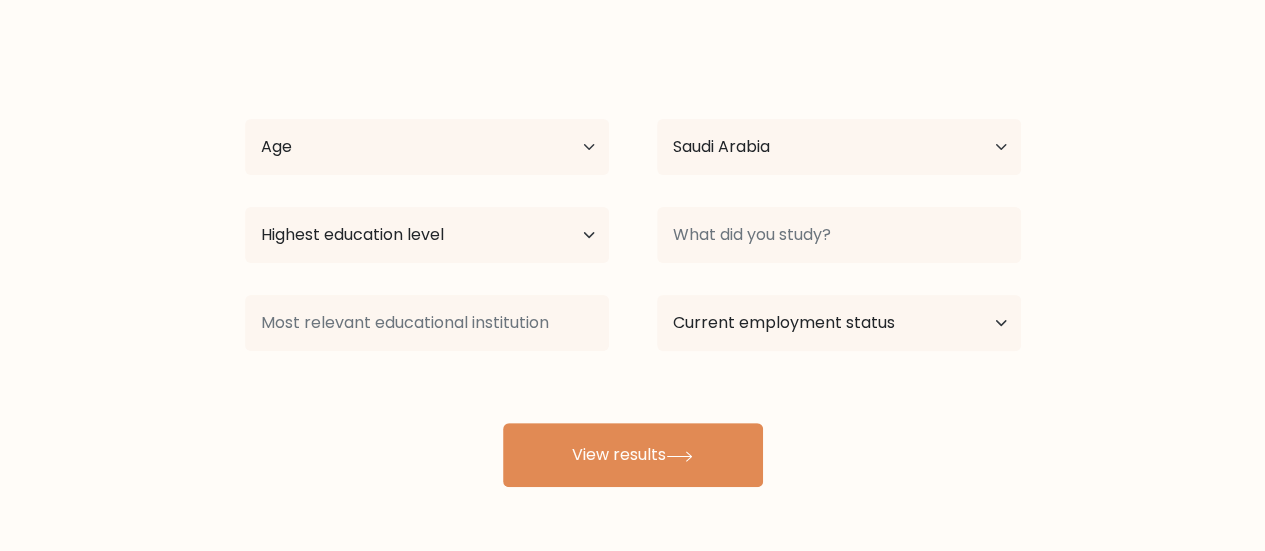 scroll, scrollTop: 200, scrollLeft: 0, axis: vertical 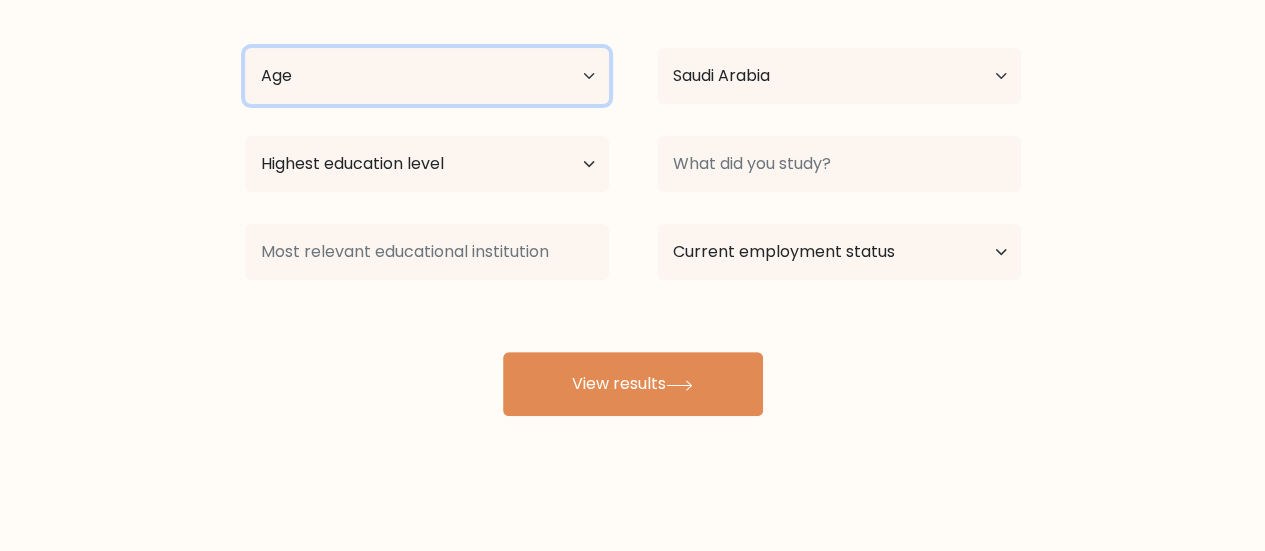 click on "Age
Under 18 years old
18-24 years old
25-34 years old
35-44 years old
45-54 years old
55-64 years old
65 years old and above" at bounding box center [427, 76] 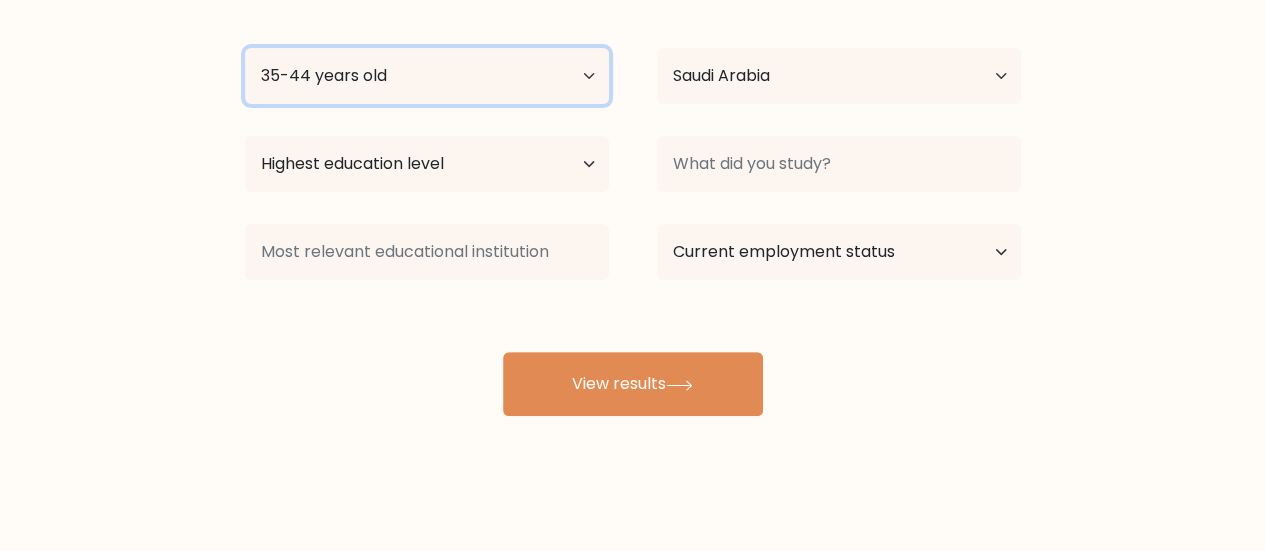 click on "Age
Under 18 years old
18-24 years old
25-34 years old
35-44 years old
45-54 years old
55-64 years old
65 years old and above" at bounding box center [427, 76] 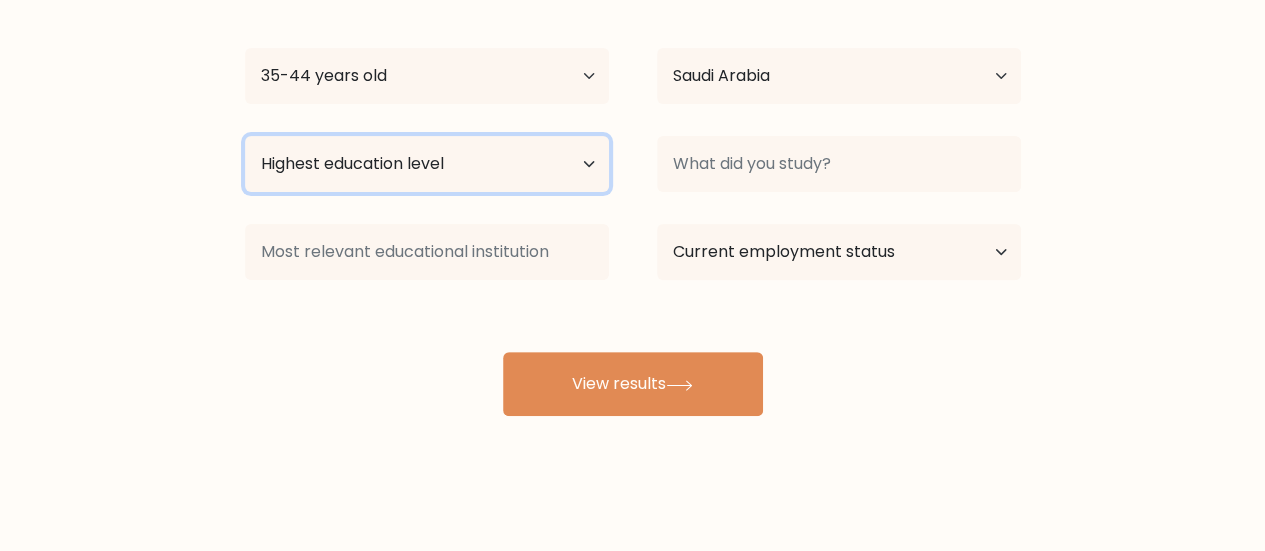 click on "Highest education level
No schooling
Primary
Lower Secondary
Upper Secondary
Occupation Specific
Bachelor's degree
Master's degree
Doctoral degree" at bounding box center (427, 164) 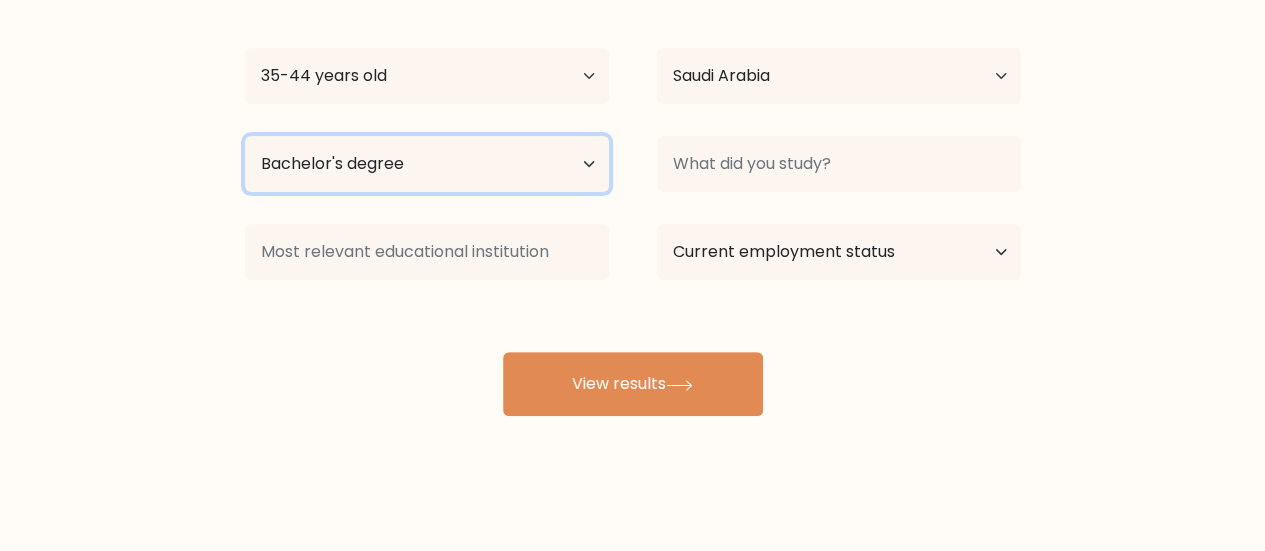 click on "Highest education level
No schooling
Primary
Lower Secondary
Upper Secondary
Occupation Specific
Bachelor's degree
Master's degree
Doctoral degree" at bounding box center (427, 164) 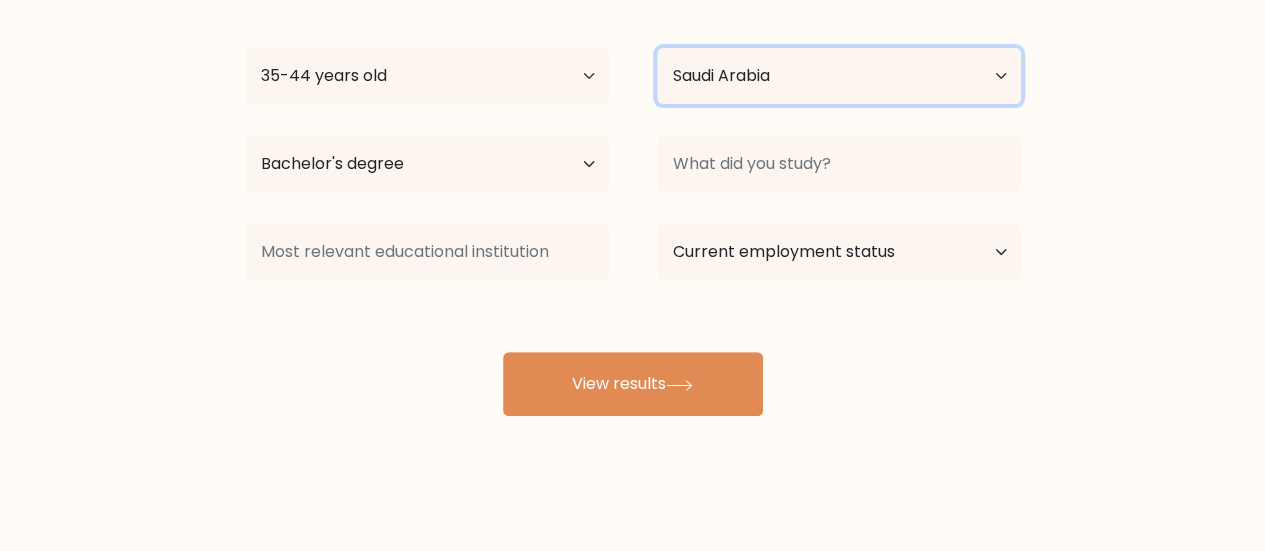 click on "Country
Afghanistan
Albania
Algeria
American Samoa
Andorra
Angola
Anguilla
Antarctica
Antigua and Barbuda
Argentina
Armenia
Aruba
Australia
Austria
Azerbaijan
Bahamas
Bahrain
Bangladesh
Barbados
Belarus
Belgium
Belize
Benin
Bermuda
Bhutan
Bolivia
Bonaire, Sint Eustatius and Saba
Bosnia and Herzegovina
Botswana
Bouvet Island
Brazil
British Indian Ocean Territory
Brunei
Bulgaria
Burkina Faso
Burundi
Cabo Verde
Cambodia
Cameroon
Canada
Cayman Islands
Central African Republic
Chad
Chile
China
Christmas Island
Cocos (Keeling) Islands
Colombia
Comoros
Congo
Congo (the Democratic Republic of the)
Cook Islands
Costa Rica
Côte d'Ivoire
Croatia
Cuba" at bounding box center [839, 76] 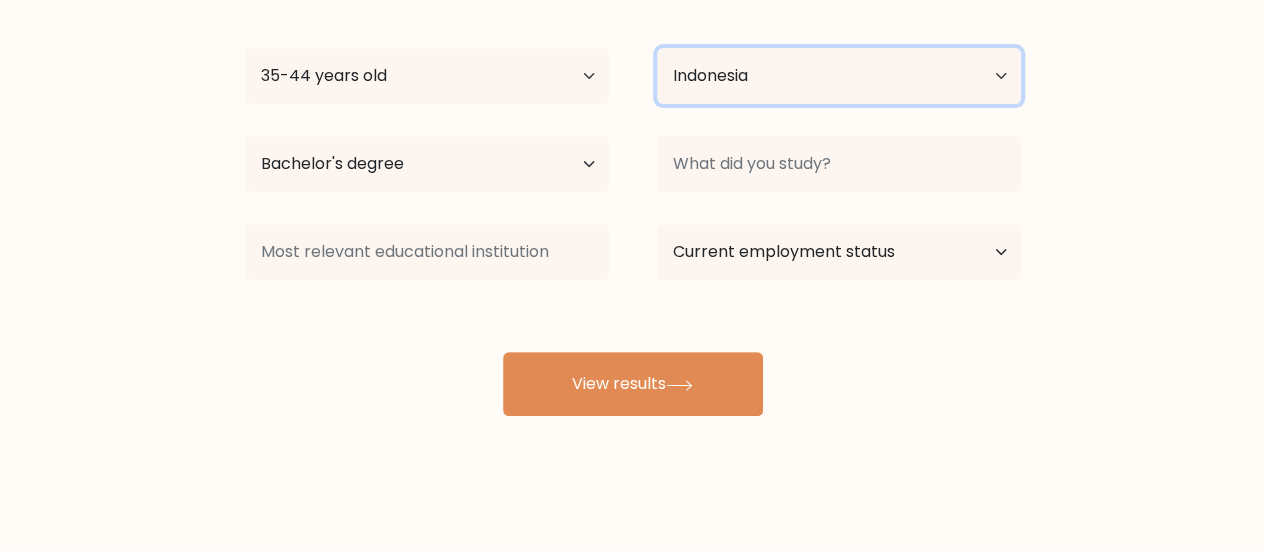 click on "Country
Afghanistan
Albania
Algeria
American Samoa
Andorra
Angola
Anguilla
Antarctica
Antigua and Barbuda
Argentina
Armenia
Aruba
Australia
Austria
Azerbaijan
Bahamas
Bahrain
Bangladesh
Barbados
Belarus
Belgium
Belize
Benin
Bermuda
Bhutan
Bolivia
Bonaire, Sint Eustatius and Saba
Bosnia and Herzegovina
Botswana
Bouvet Island
Brazil
British Indian Ocean Territory
Brunei
Bulgaria
Burkina Faso
Burundi
Cabo Verde
Cambodia
Cameroon
Canada
Cayman Islands
Central African Republic
Chad
Chile
China
Christmas Island
Cocos (Keeling) Islands
Colombia
Comoros
Congo
Congo (the Democratic Republic of the)
Cook Islands
Costa Rica
Côte d'Ivoire
Croatia
Cuba" at bounding box center [839, 76] 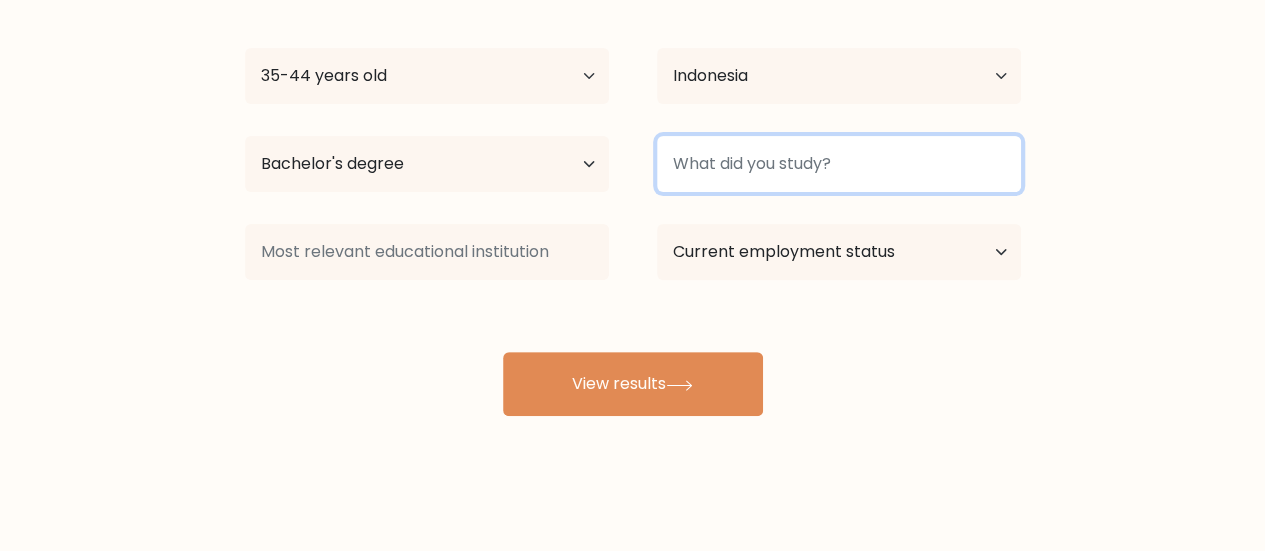 click at bounding box center (839, 164) 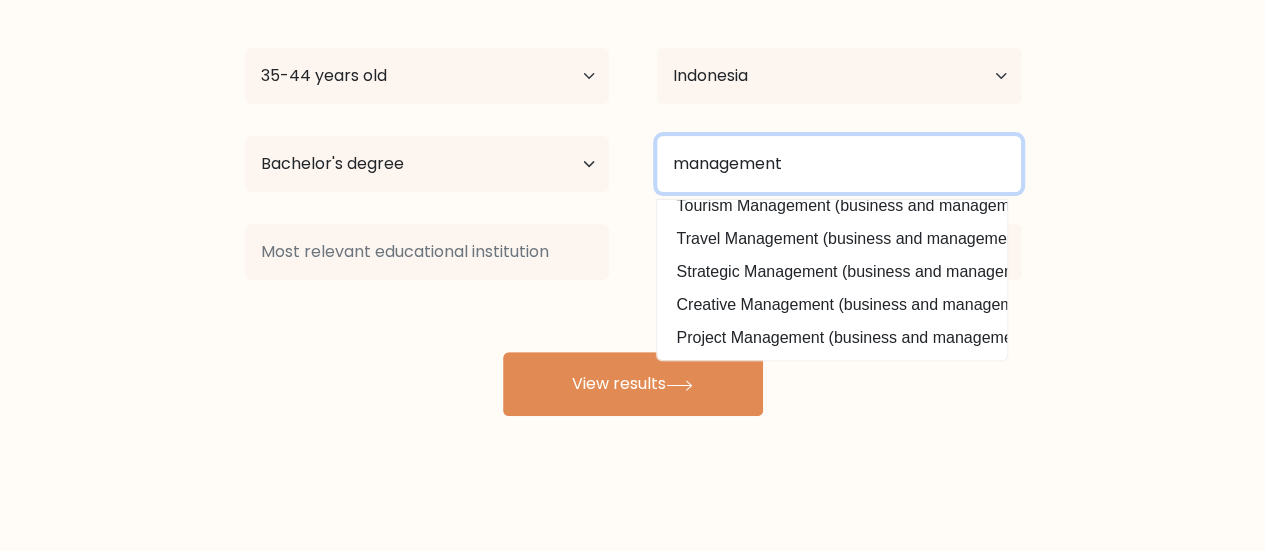 scroll, scrollTop: 195, scrollLeft: 0, axis: vertical 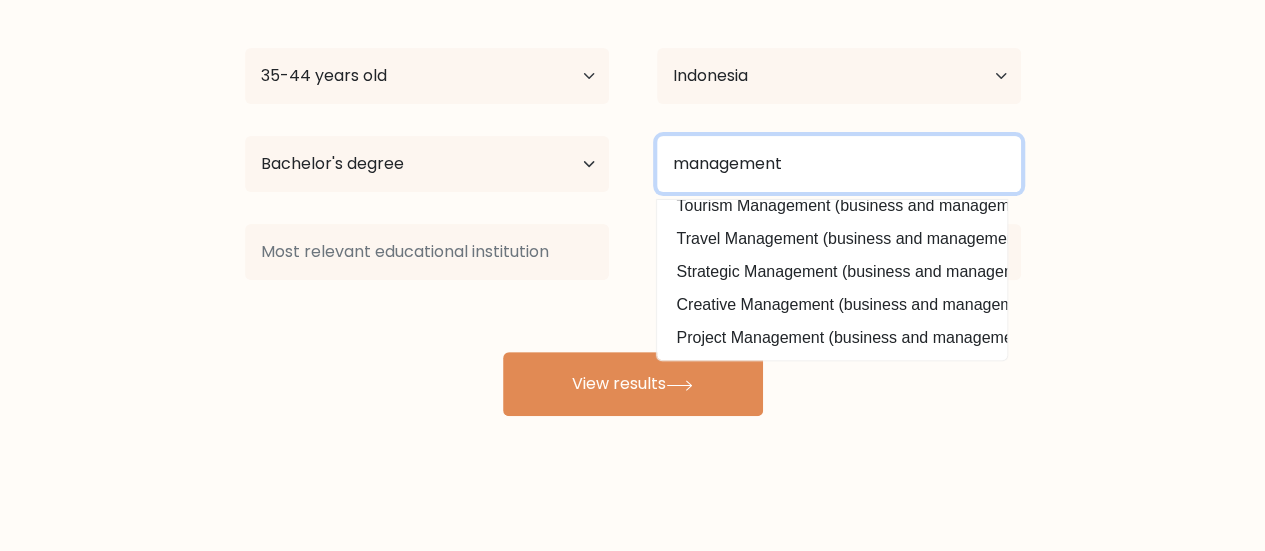 drag, startPoint x: 790, startPoint y: 165, endPoint x: 542, endPoint y: 163, distance: 248.00807 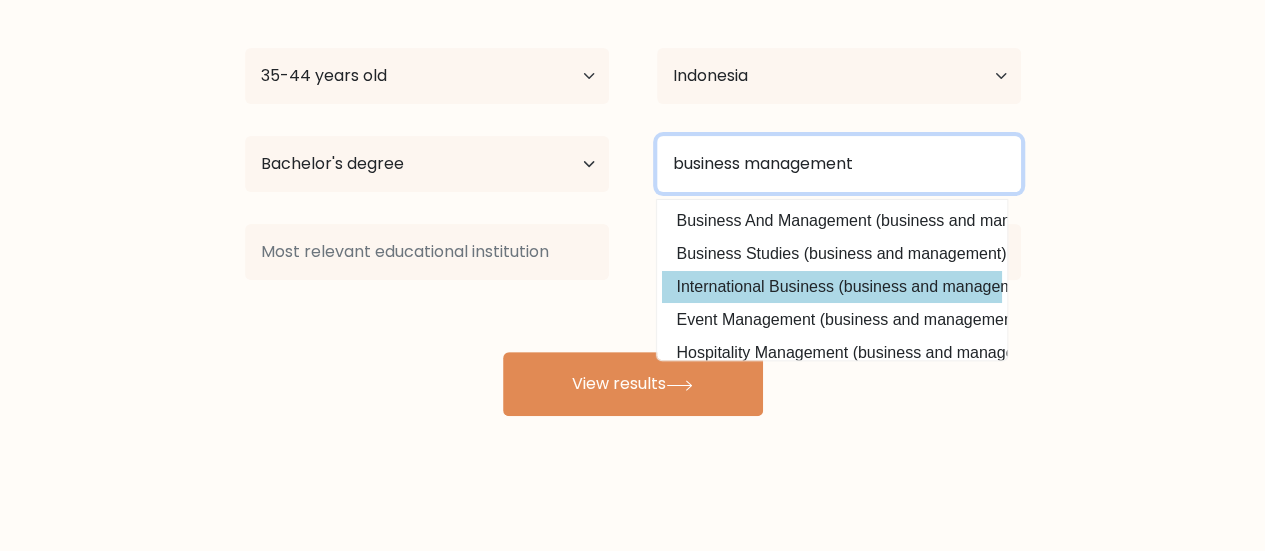 scroll, scrollTop: 195, scrollLeft: 0, axis: vertical 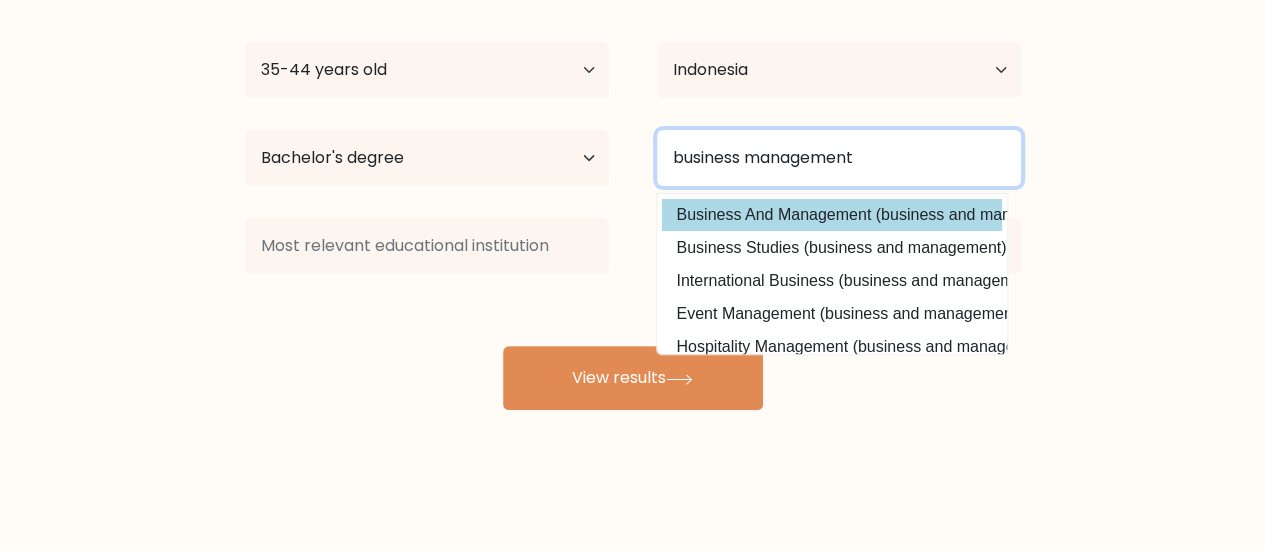 type on "business management" 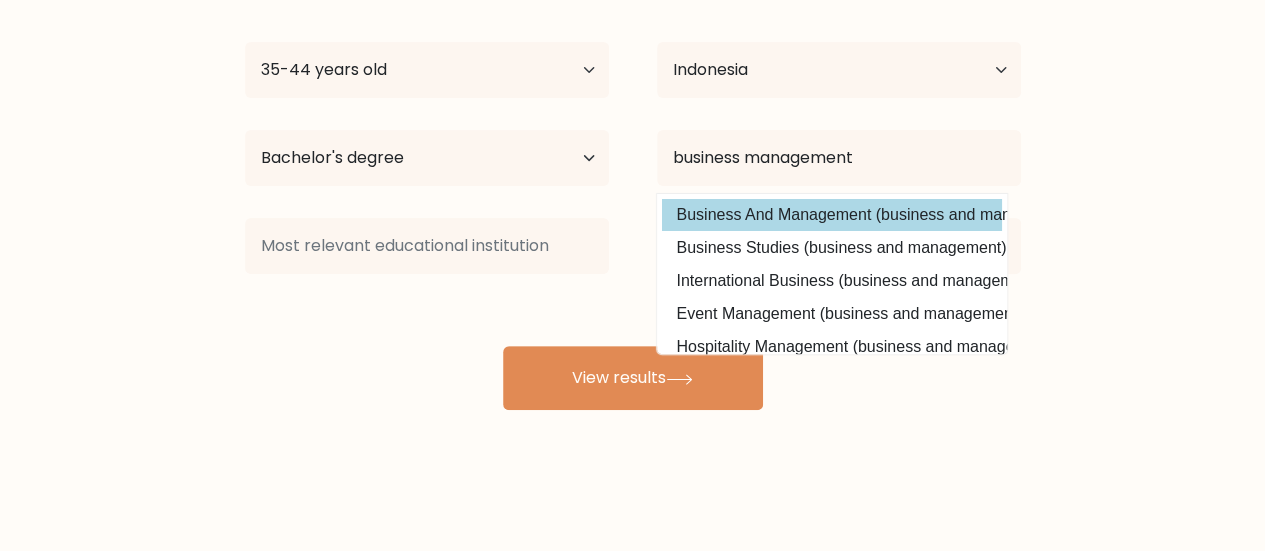 click on "angga
athoriq
Age
Under 18 years old
18-24 years old
25-34 years old
35-44 years old
45-54 years old
55-64 years old
65 years old and above
Country
Afghanistan
Albania
Algeria
American Samoa
Andorra
Angola
Anguilla
Antarctica
Antigua and Barbuda
Argentina
Armenia
Aruba
Australia
Austria
Azerbaijan
Bahamas
Bahrain
Bangladesh
Barbados
Belarus
Belgium
Belize
Benin
Bermuda
Bhutan
Bolivia
Bonaire, Sint Eustatius and Saba
Bosnia and Herzegovina
Botswana
Bouvet Island
Brazil
Brunei" at bounding box center [633, 190] 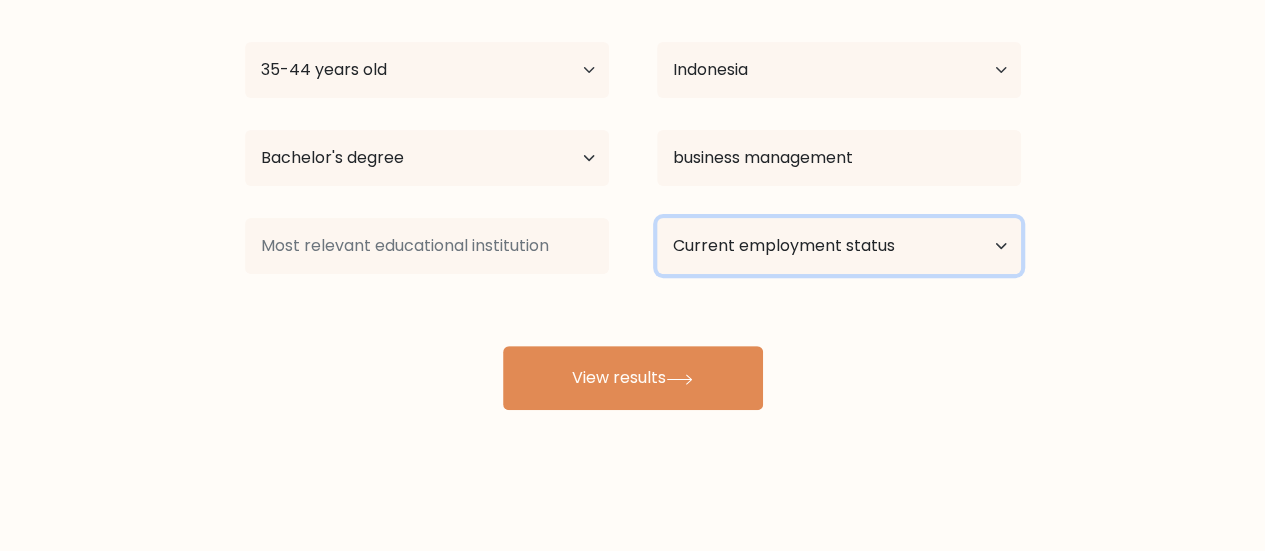 click on "Current employment status
Employed
Student
Retired
Other / prefer not to answer" at bounding box center (839, 246) 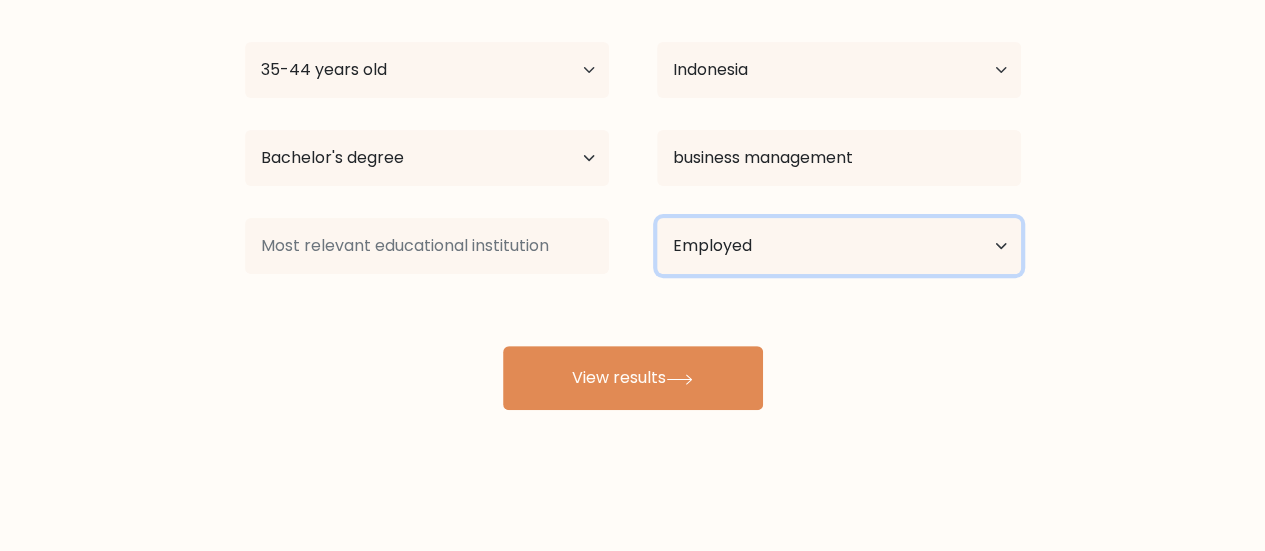 click on "Current employment status
Employed
Student
Retired
Other / prefer not to answer" at bounding box center (839, 246) 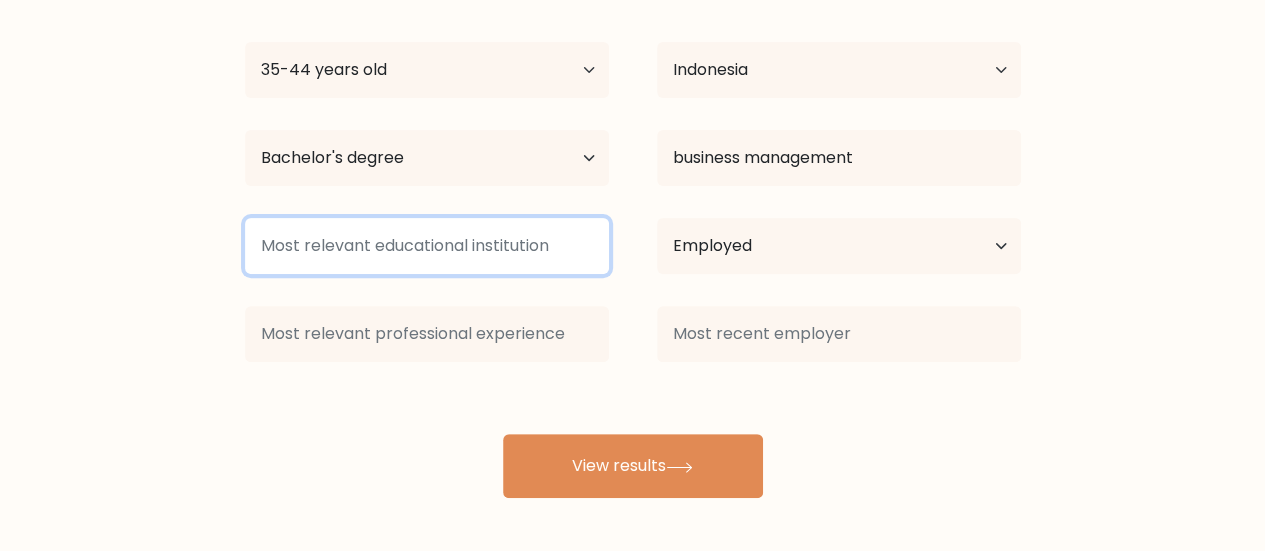 click at bounding box center (427, 246) 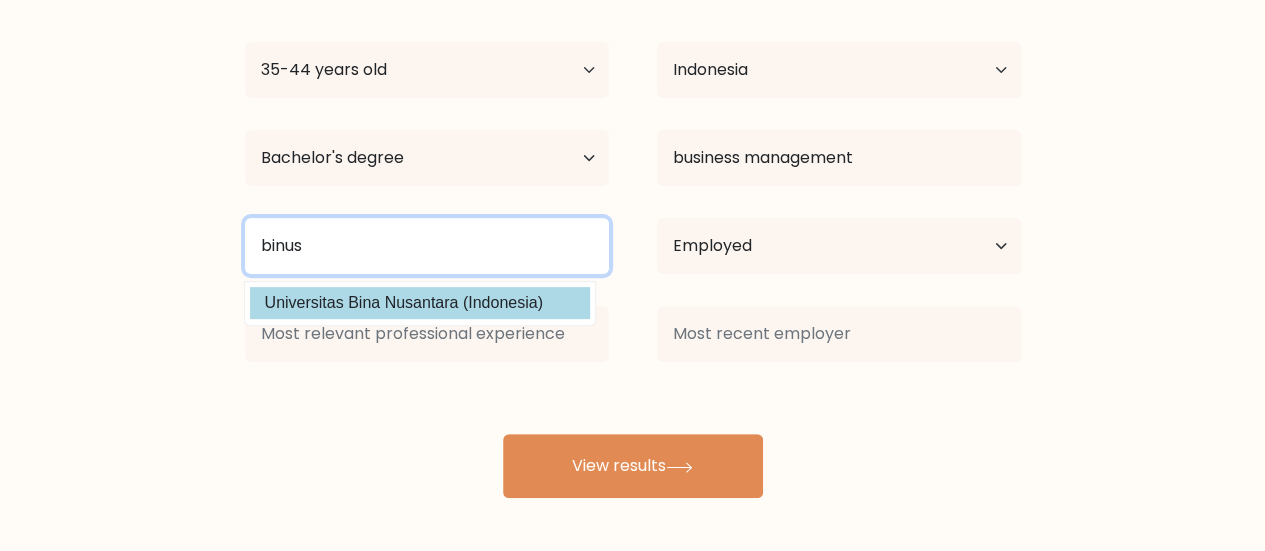 type on "binus" 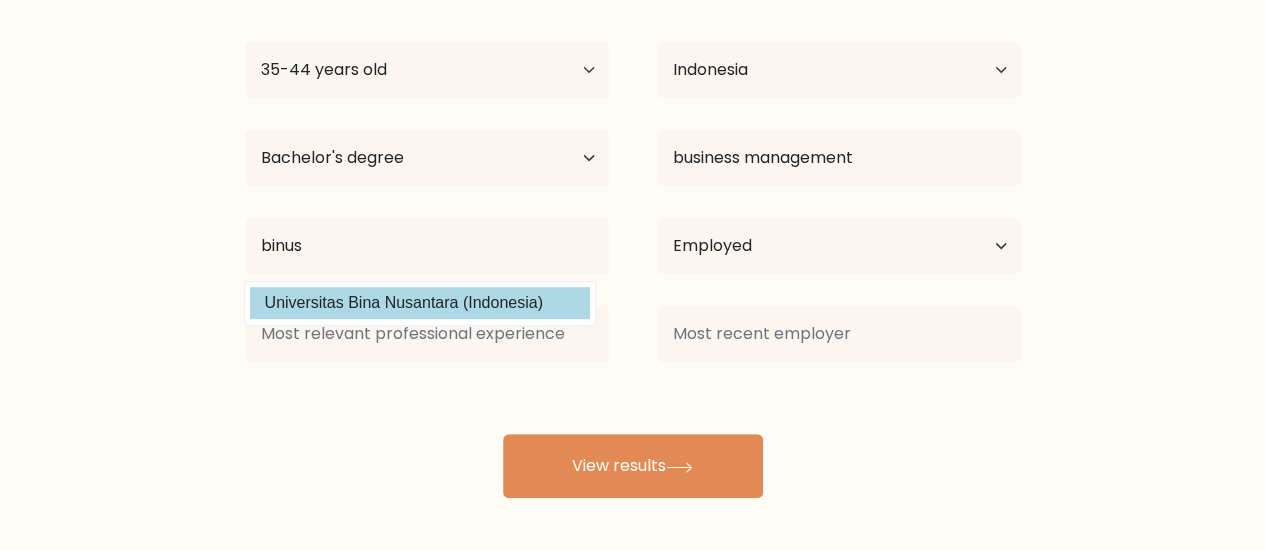 click on "angga
athoriq
Age
Under 18 years old
18-24 years old
25-34 years old
35-44 years old
45-54 years old
55-64 years old
65 years old and above
Country
Afghanistan
Albania
Algeria
American Samoa
Andorra
Angola
Anguilla
Antarctica
Antigua and Barbuda
Argentina
Armenia
Aruba
Australia
Austria
Azerbaijan
Bahamas
Bahrain
Bangladesh
Barbados
Belarus
Belgium
Belize
Benin
Bermuda
Bhutan
Bolivia
Bonaire, Sint Eustatius and Saba
Bosnia and Herzegovina
Botswana
Bouvet Island
Brazil
Brunei" at bounding box center (633, 234) 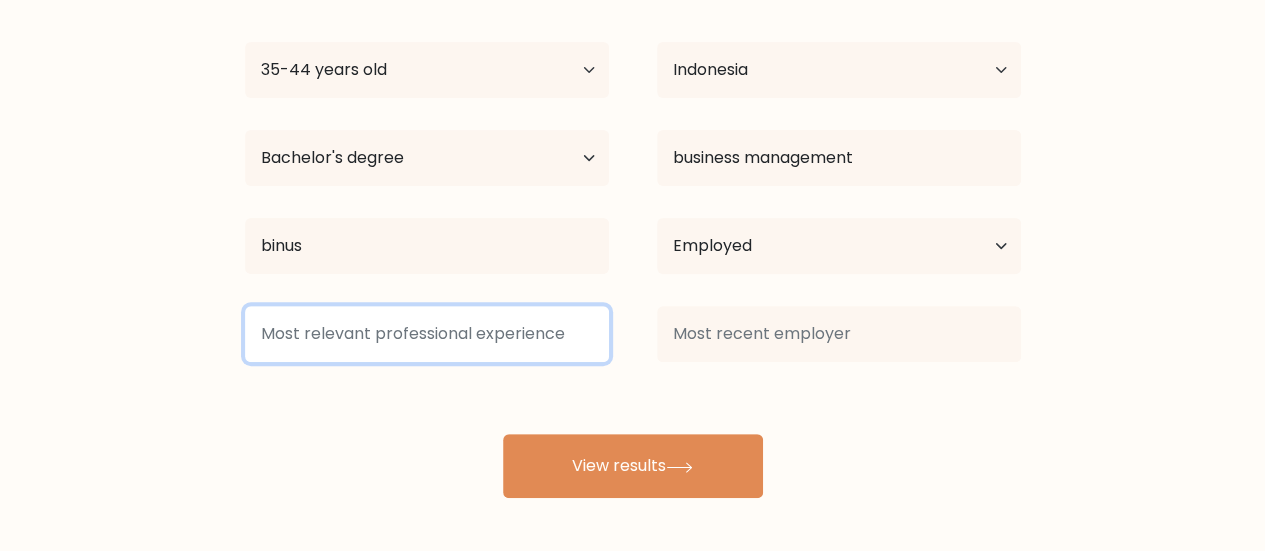 click at bounding box center (427, 334) 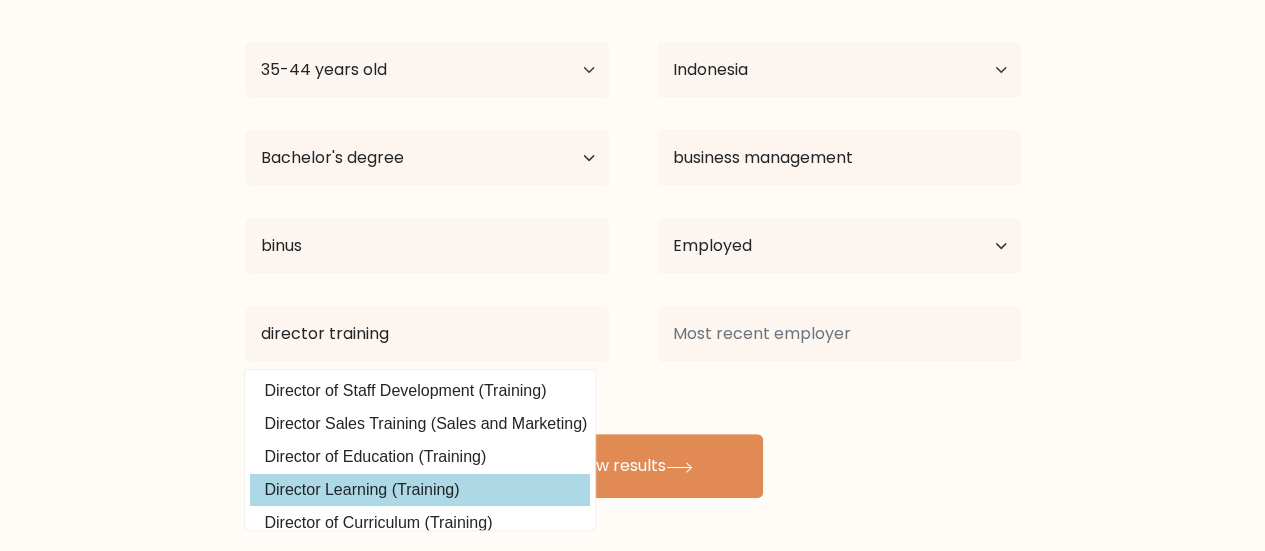 click on "Director Learning (Training)" at bounding box center (420, 490) 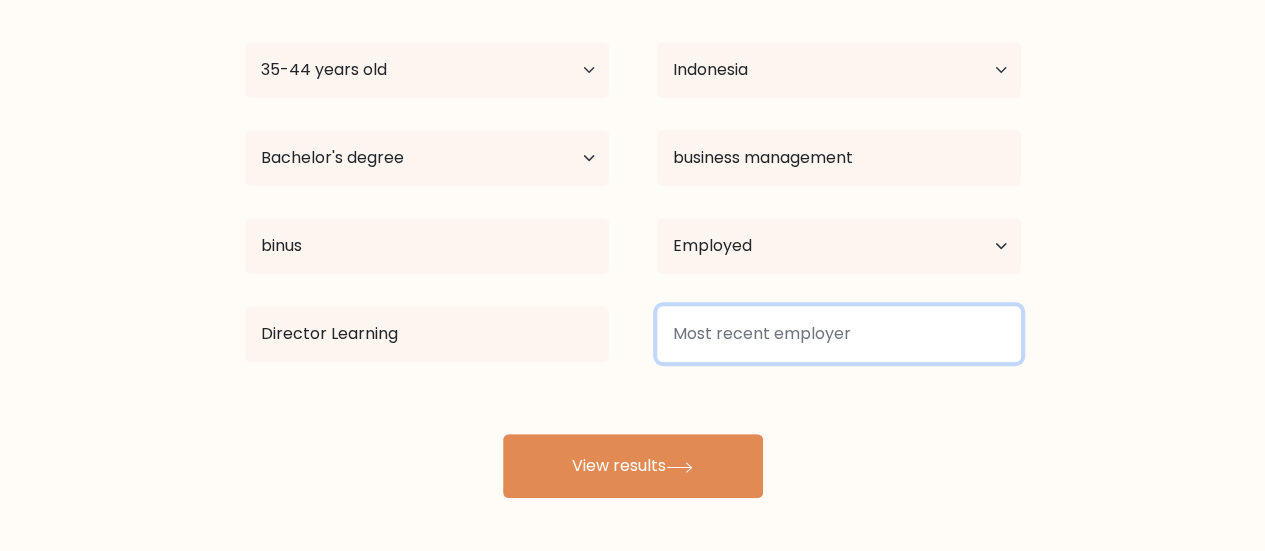 click at bounding box center [839, 334] 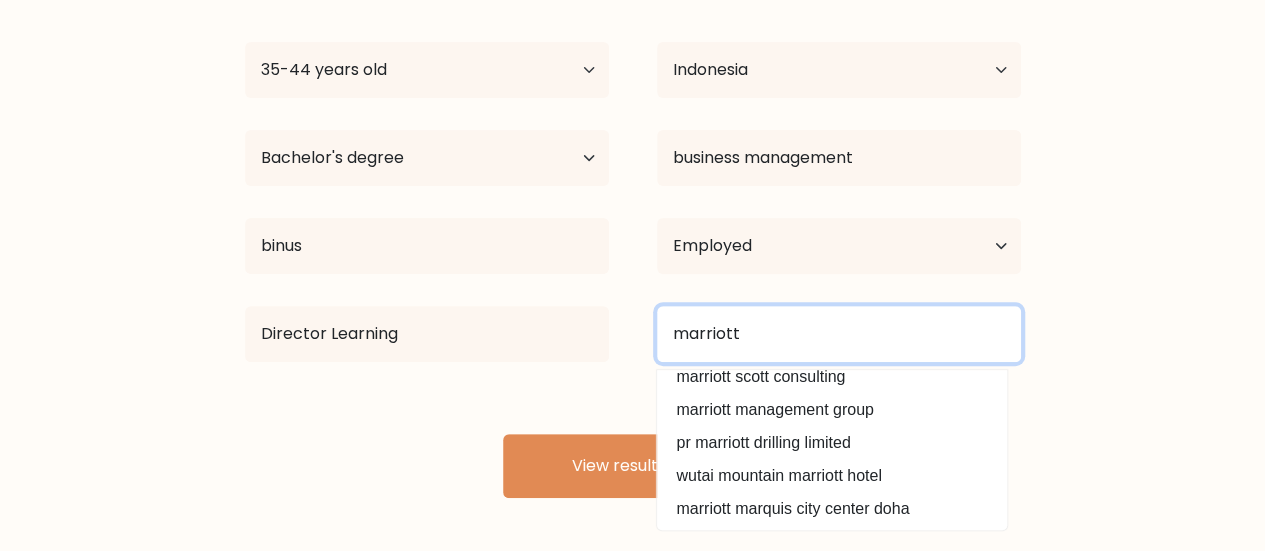 scroll, scrollTop: 180, scrollLeft: 0, axis: vertical 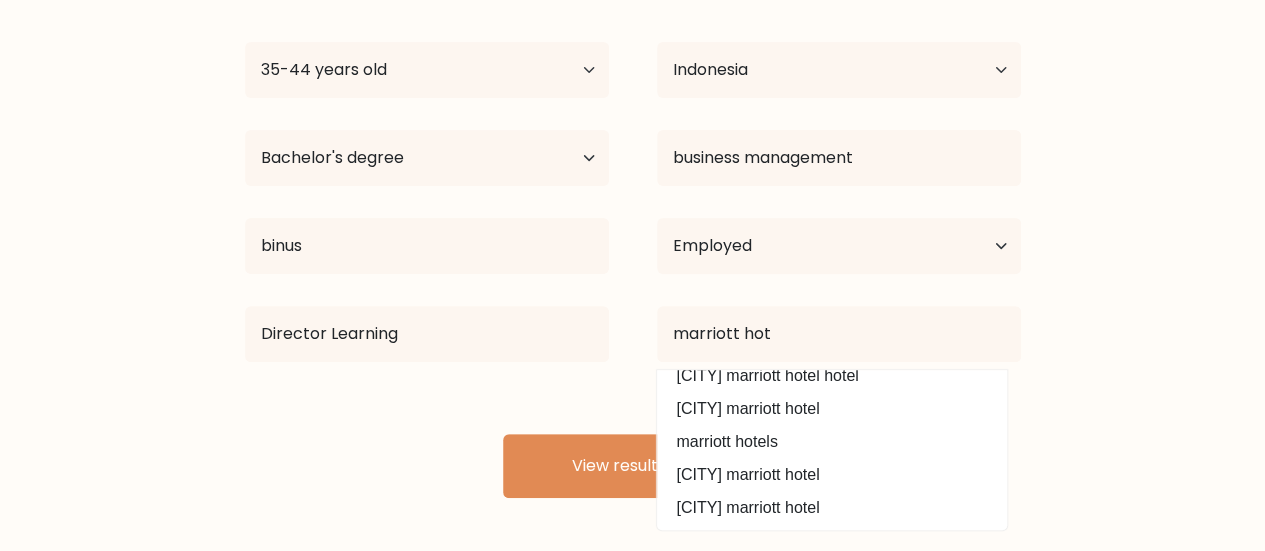 click on "marriott hotels" at bounding box center [832, 442] 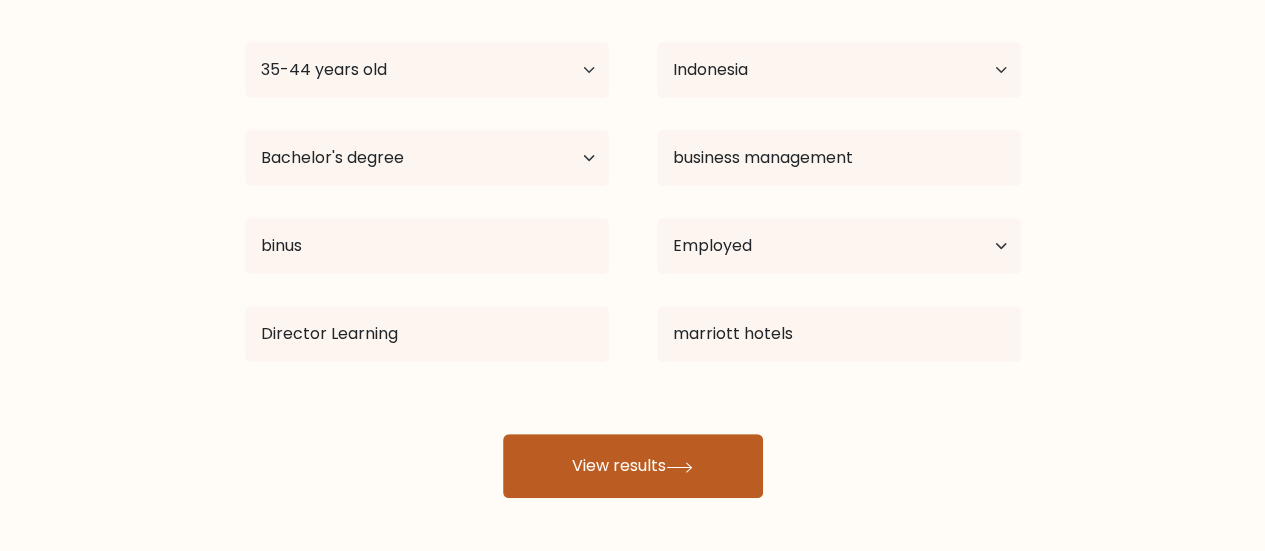 click 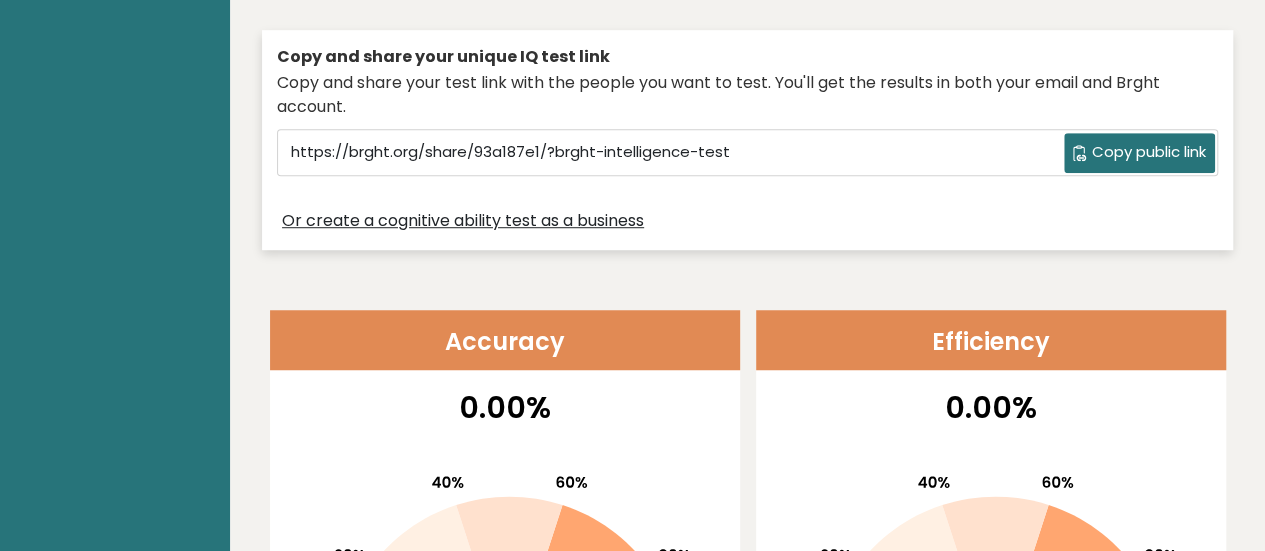 scroll, scrollTop: 0, scrollLeft: 0, axis: both 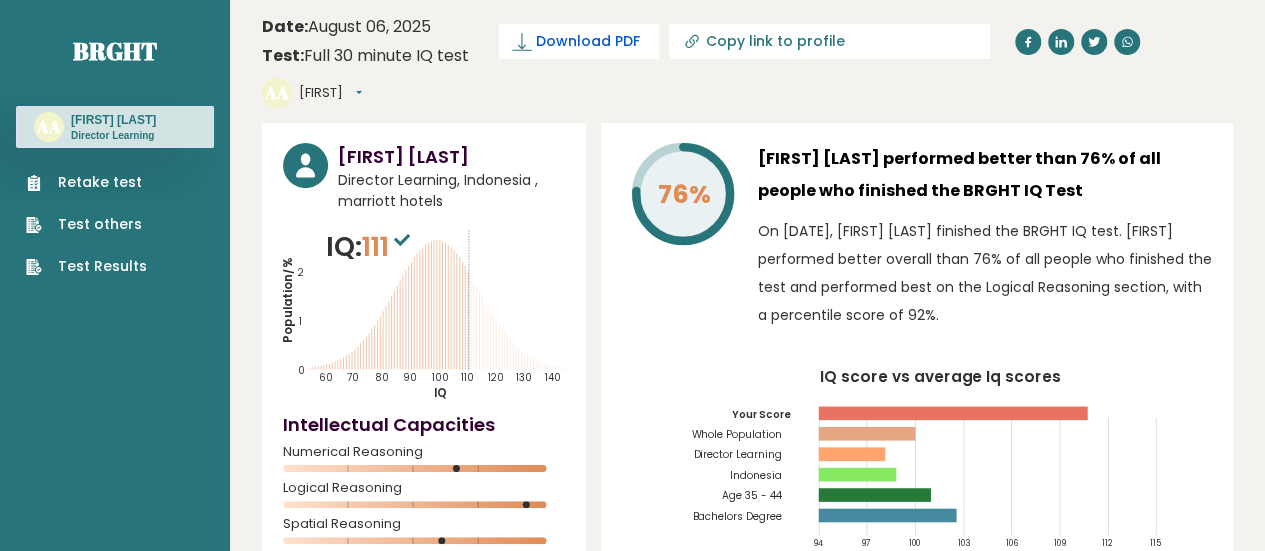 click on "Download PDF" at bounding box center [588, 41] 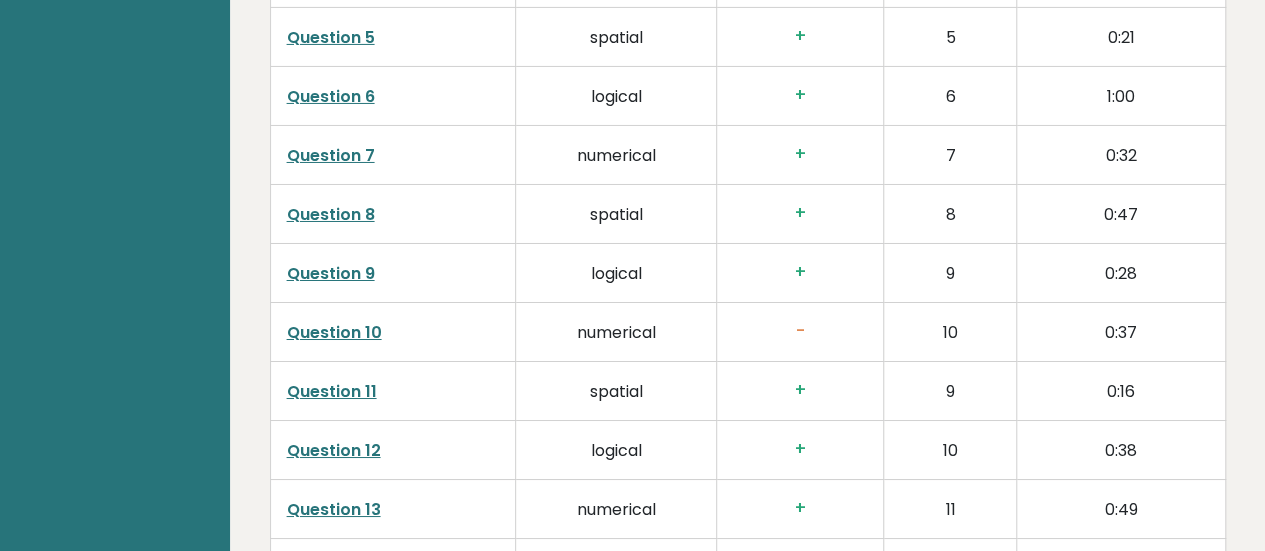 scroll, scrollTop: 3600, scrollLeft: 0, axis: vertical 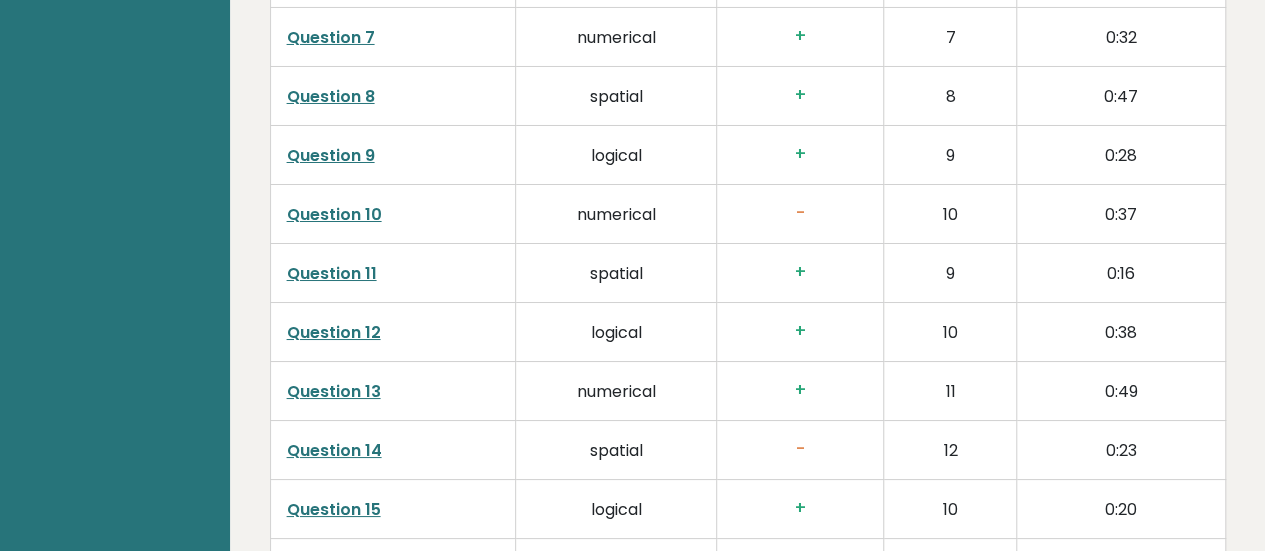 click on "-" at bounding box center (800, 213) 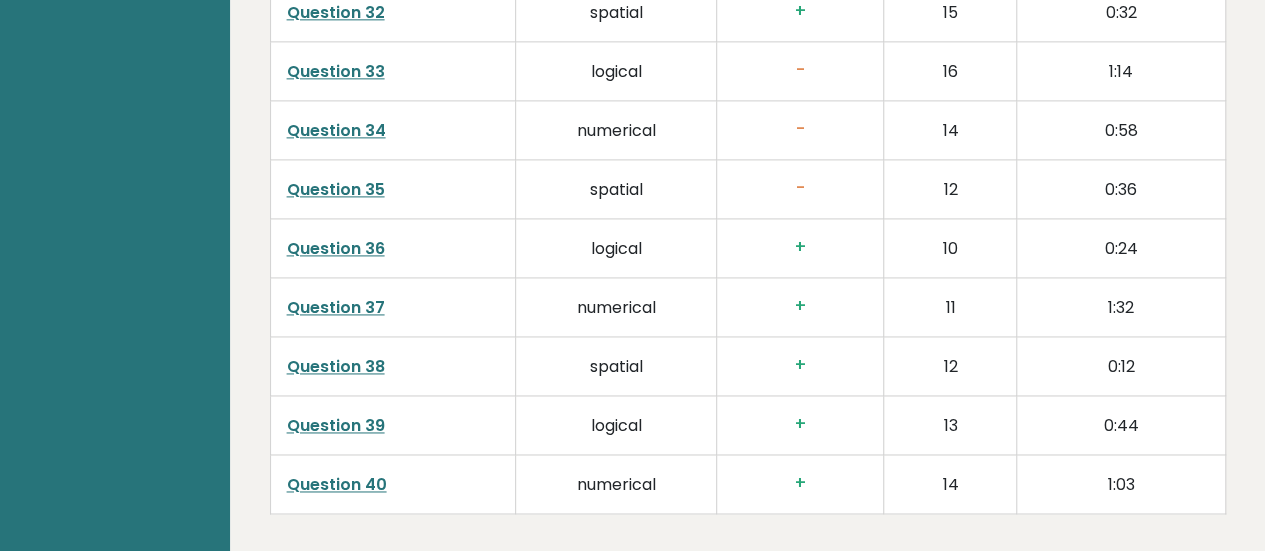 scroll, scrollTop: 5334, scrollLeft: 0, axis: vertical 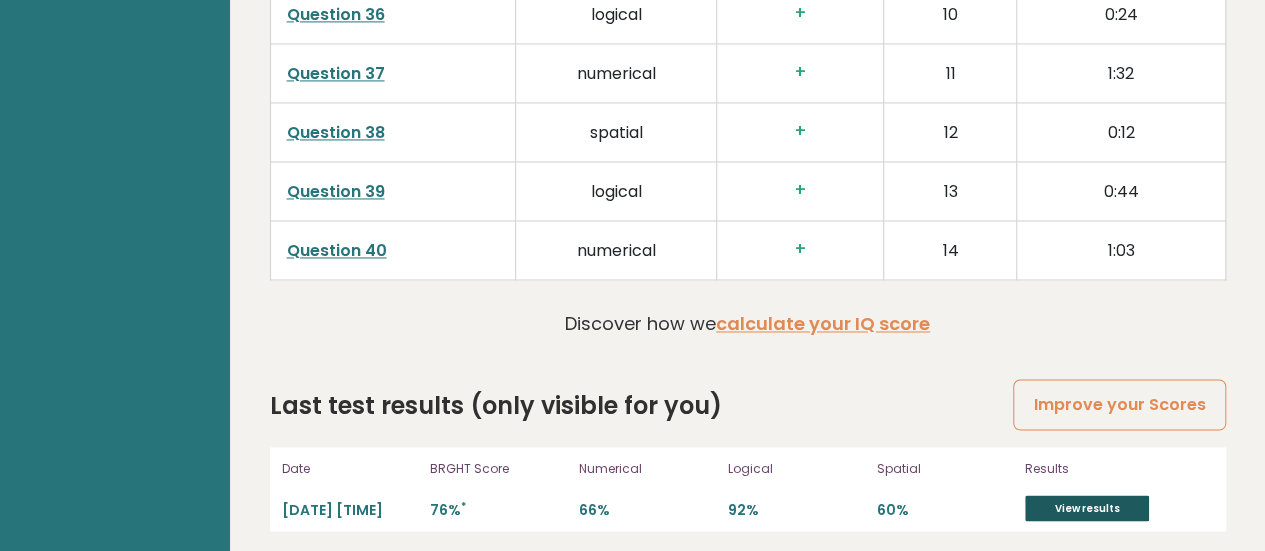 click on "View results" at bounding box center [1087, 508] 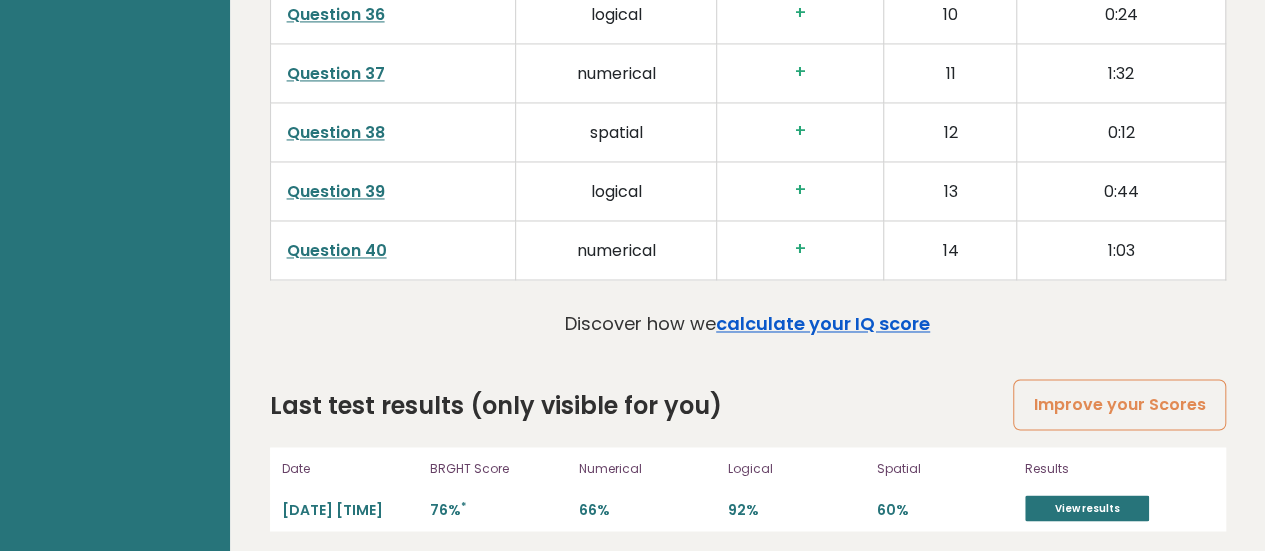 click on "calculate your IQ score" at bounding box center [823, 323] 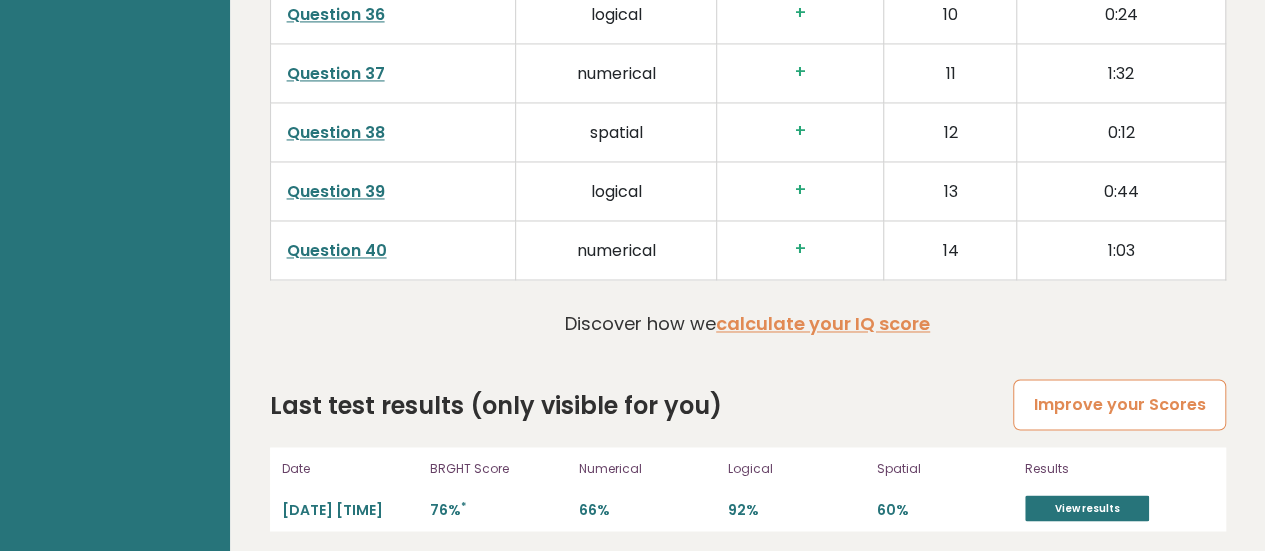click on "Improve your Scores" at bounding box center [1119, 404] 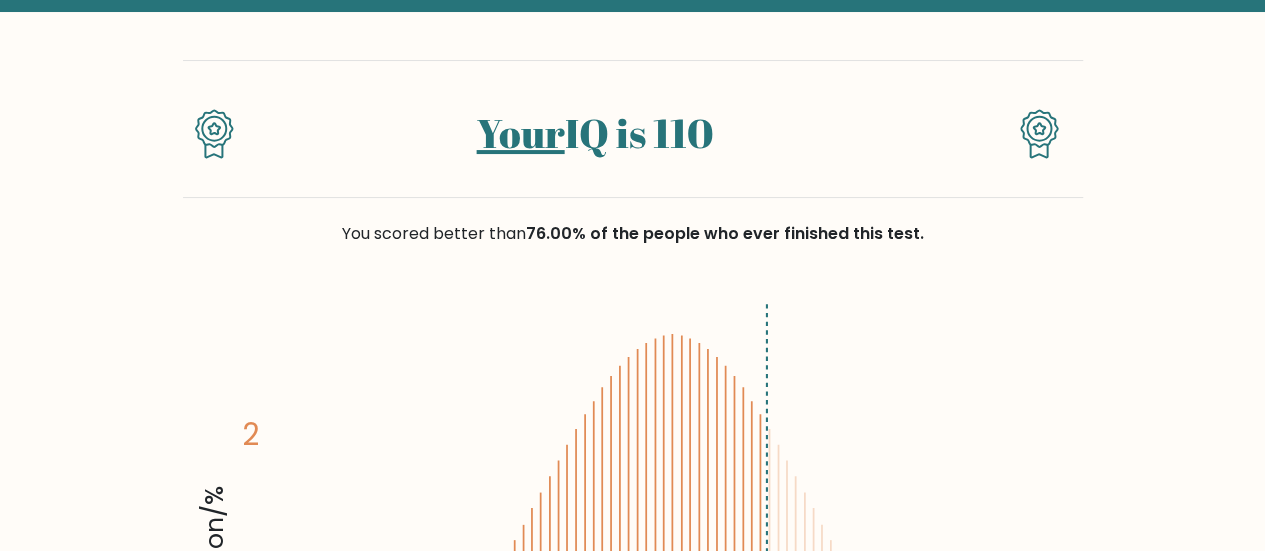 scroll, scrollTop: 0, scrollLeft: 0, axis: both 